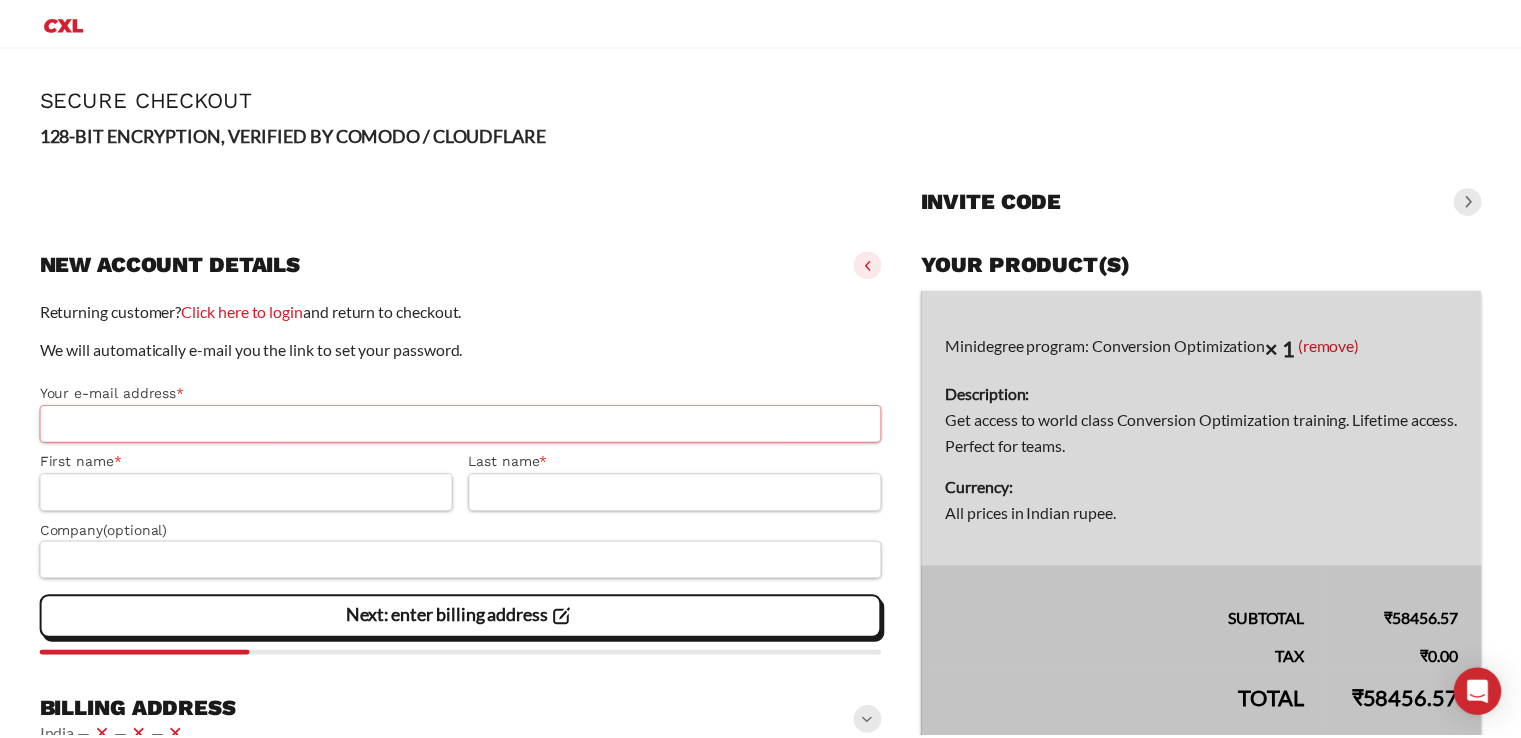 scroll, scrollTop: 0, scrollLeft: 0, axis: both 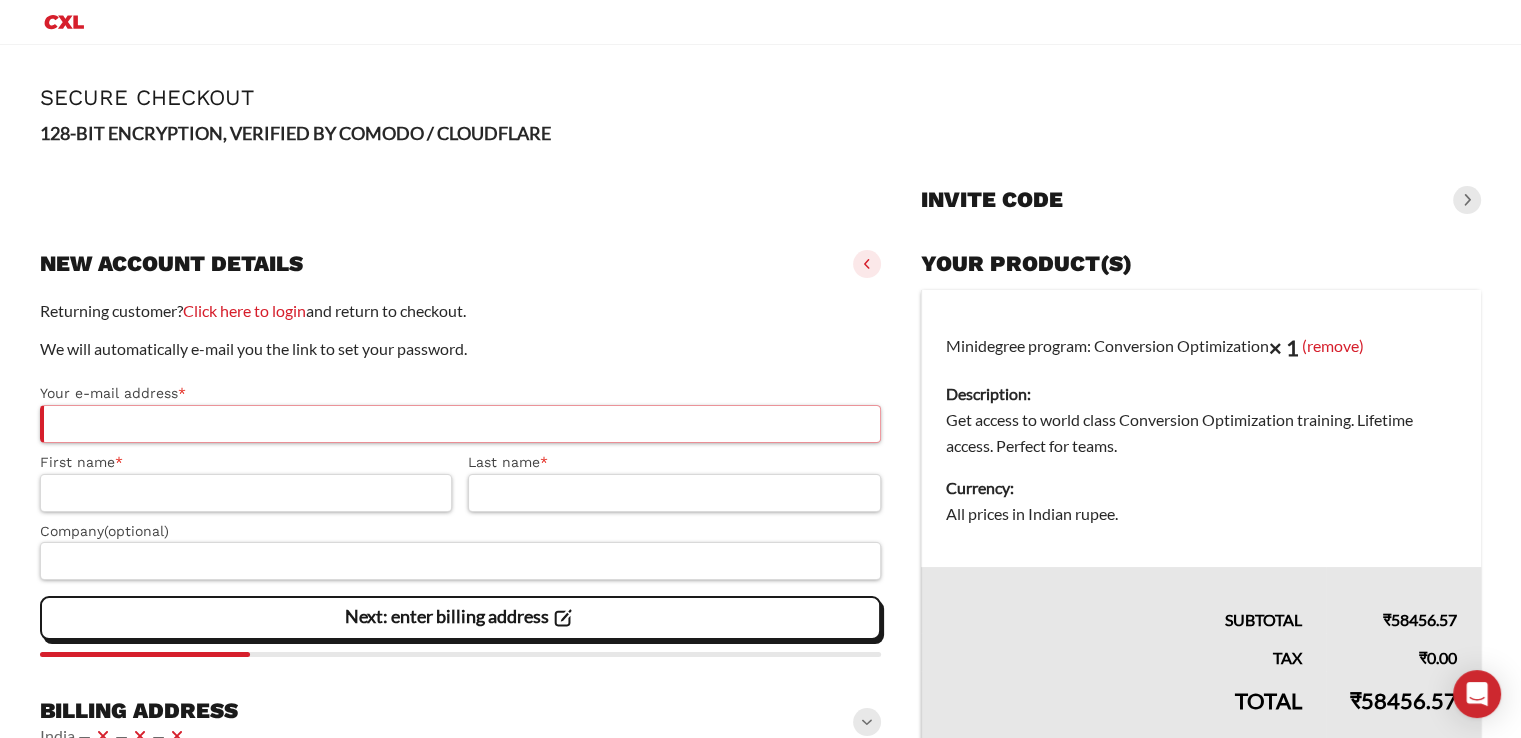 click on "Your e-mail address  *" at bounding box center [460, 424] 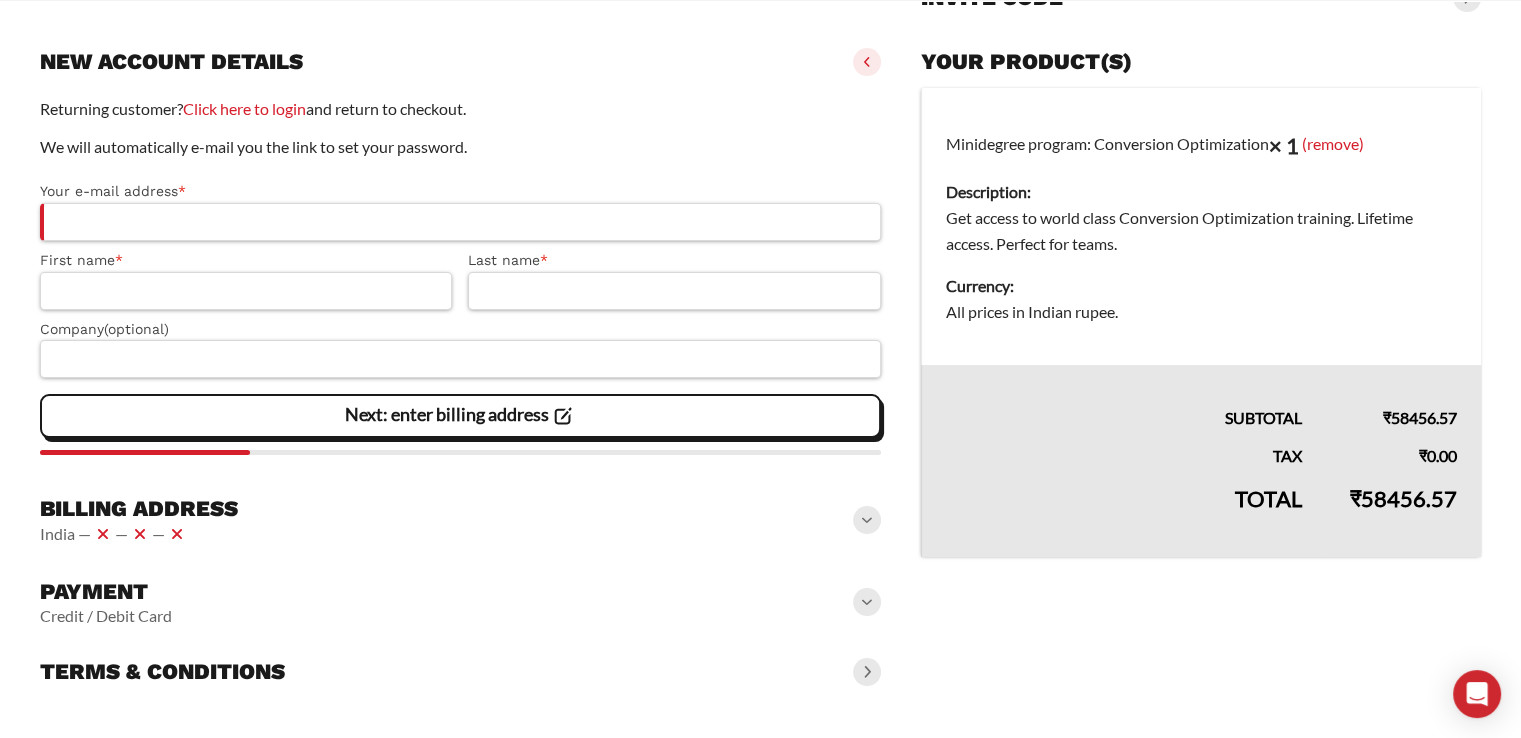 click on "₹  58456.57" at bounding box center [1403, 498] 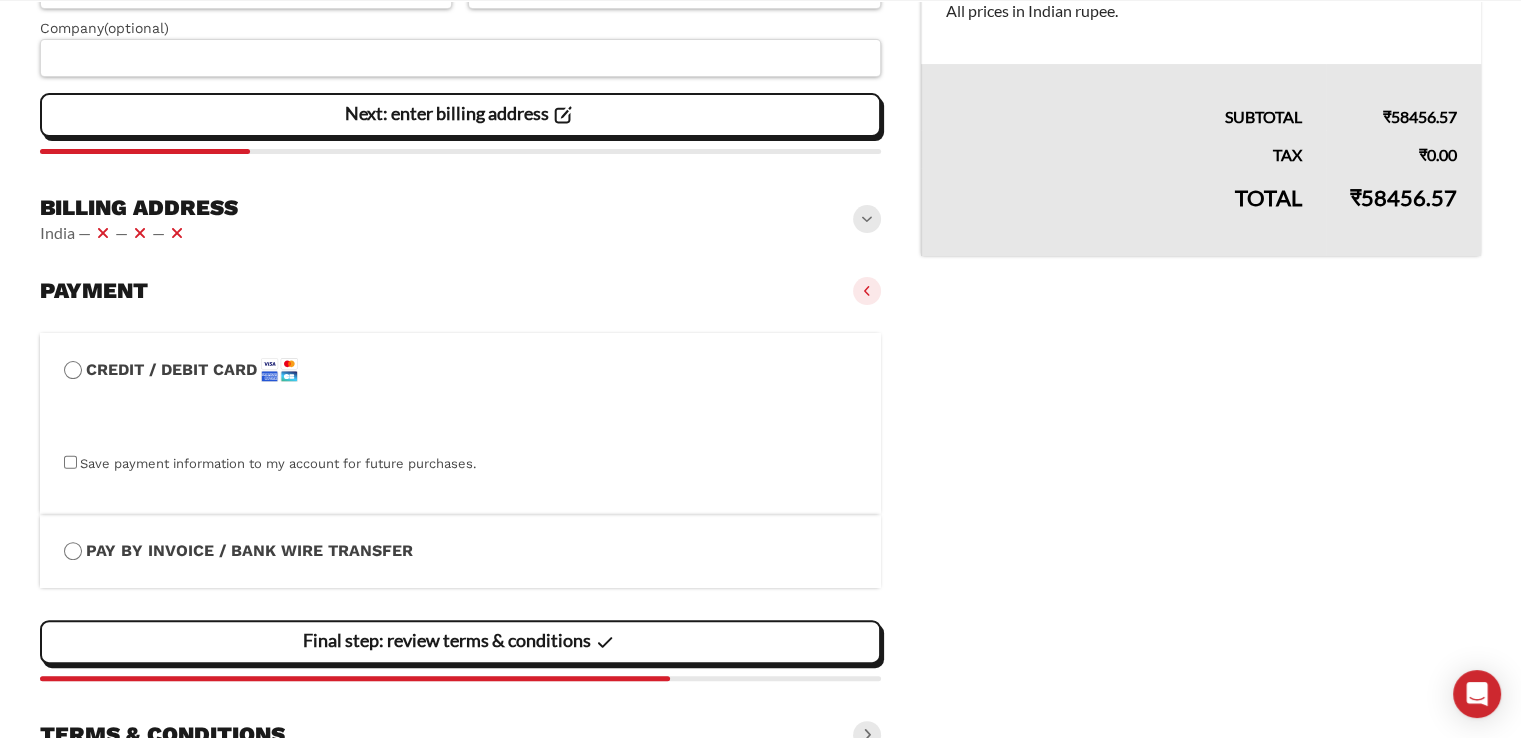 scroll, scrollTop: 598, scrollLeft: 0, axis: vertical 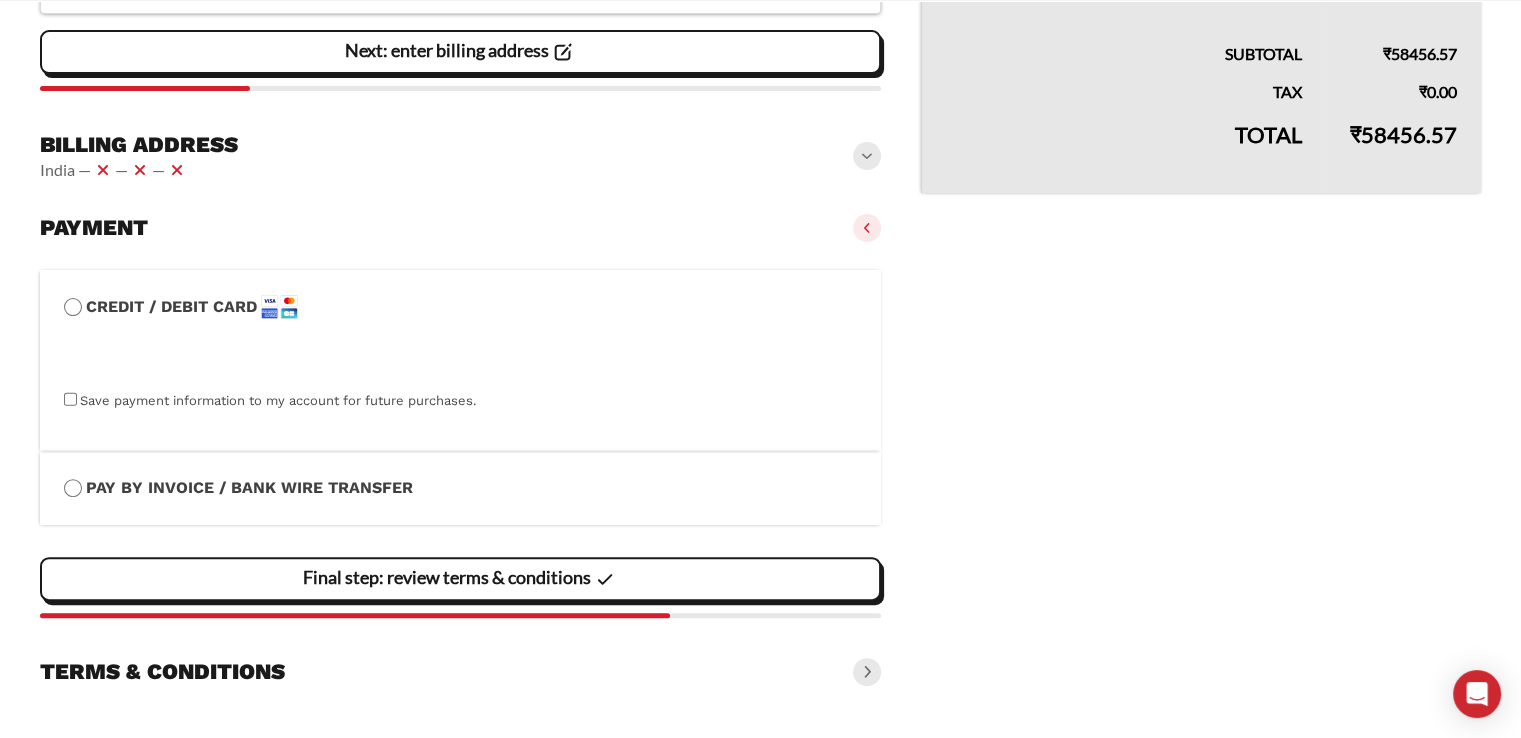 click on "Pay by Invoice / Bank Wire Transfer" at bounding box center [460, 488] 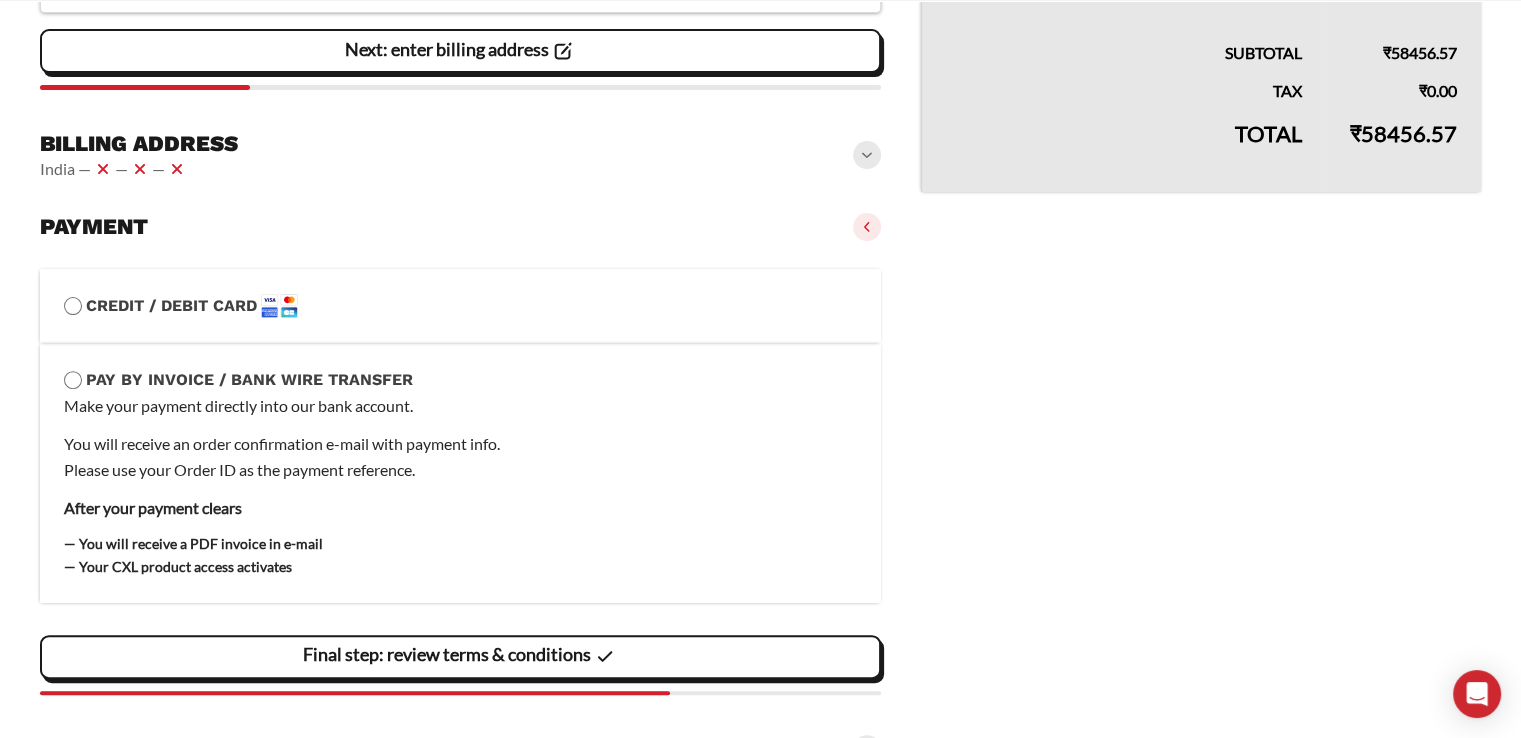 click on "You will receive an order confirmation e-mail with payment info.
Please use your Order ID as the payment reference." at bounding box center (460, 457) 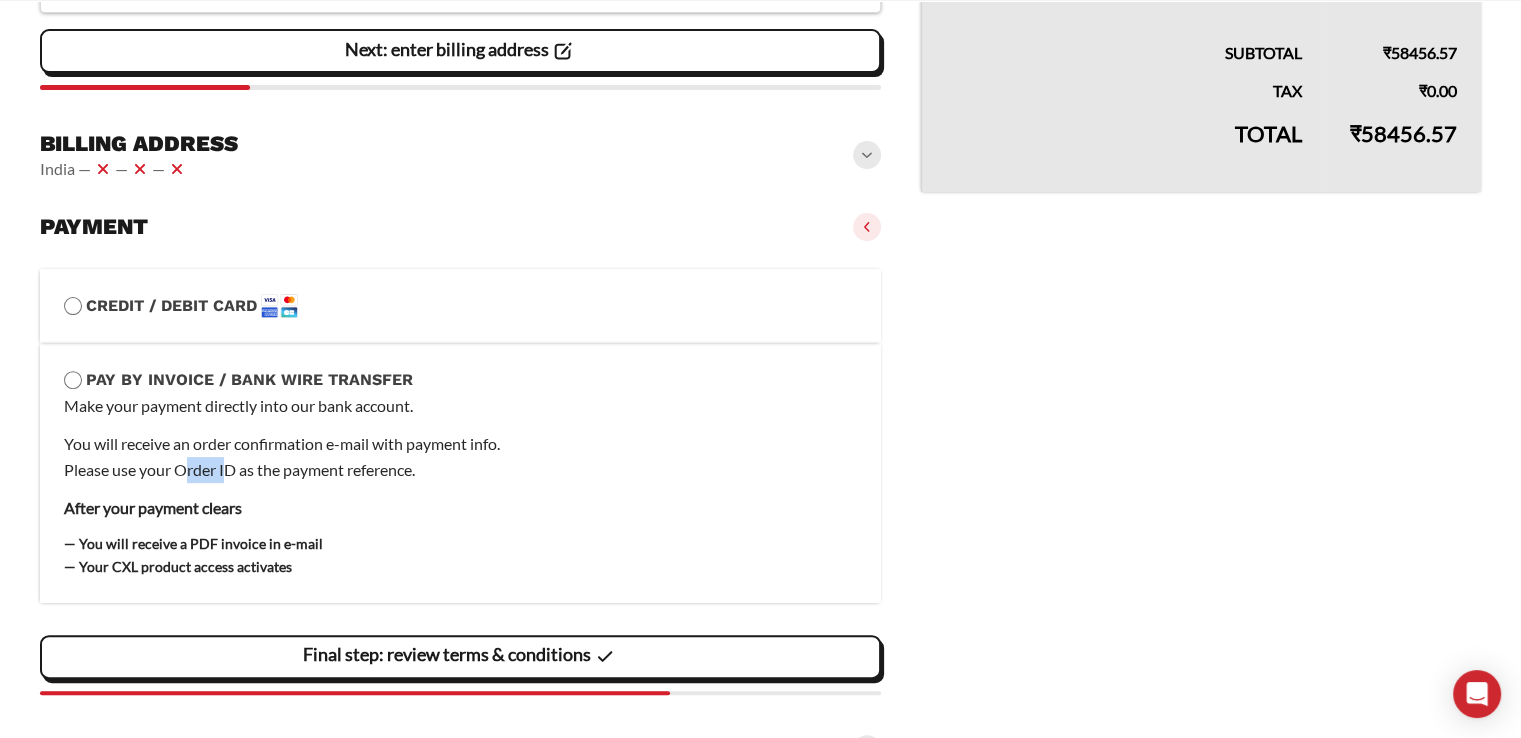 click on "You will receive an order confirmation e-mail with payment info.
Please use your Order ID as the payment reference." at bounding box center (460, 457) 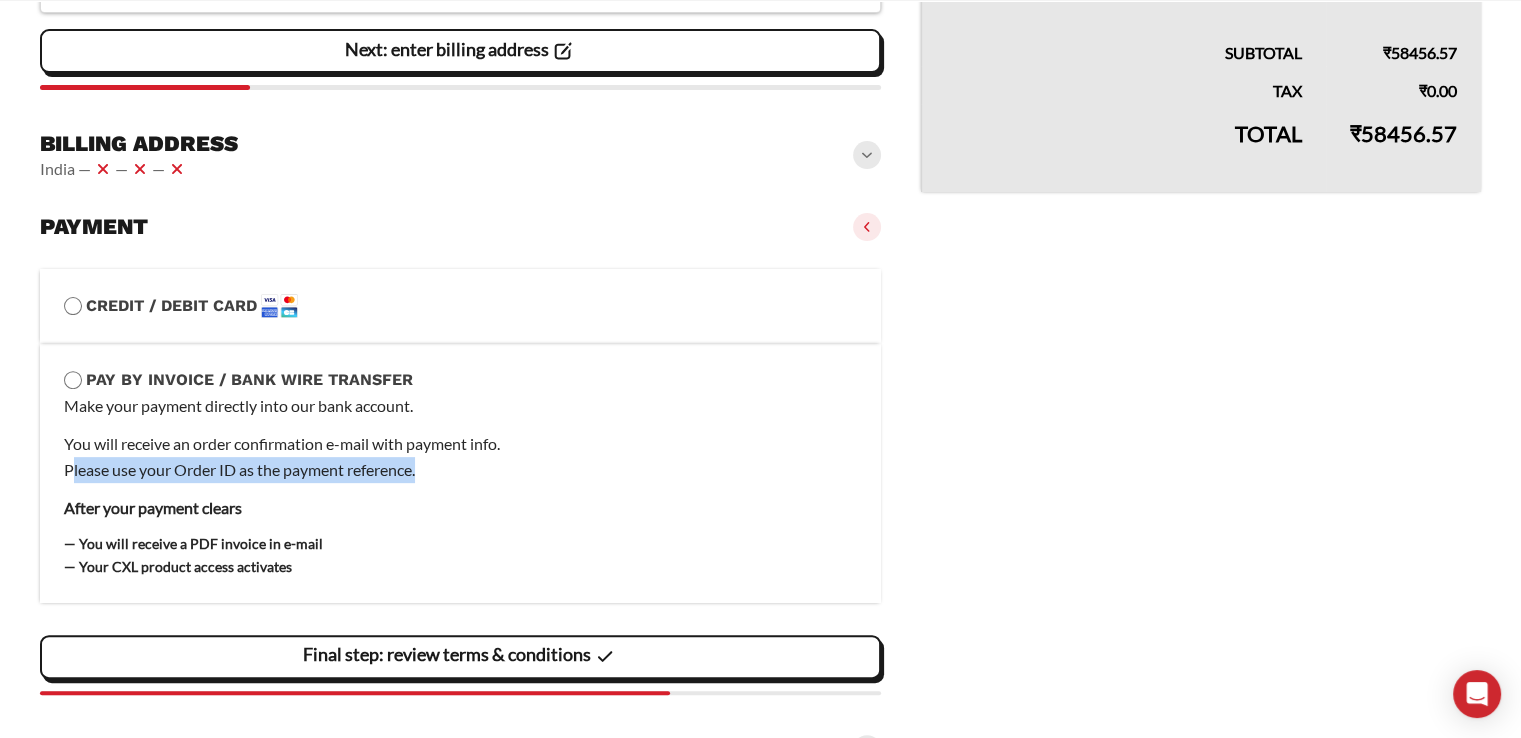 click on "You will receive an order confirmation e-mail with payment info.
Please use your Order ID as the payment reference." at bounding box center [460, 457] 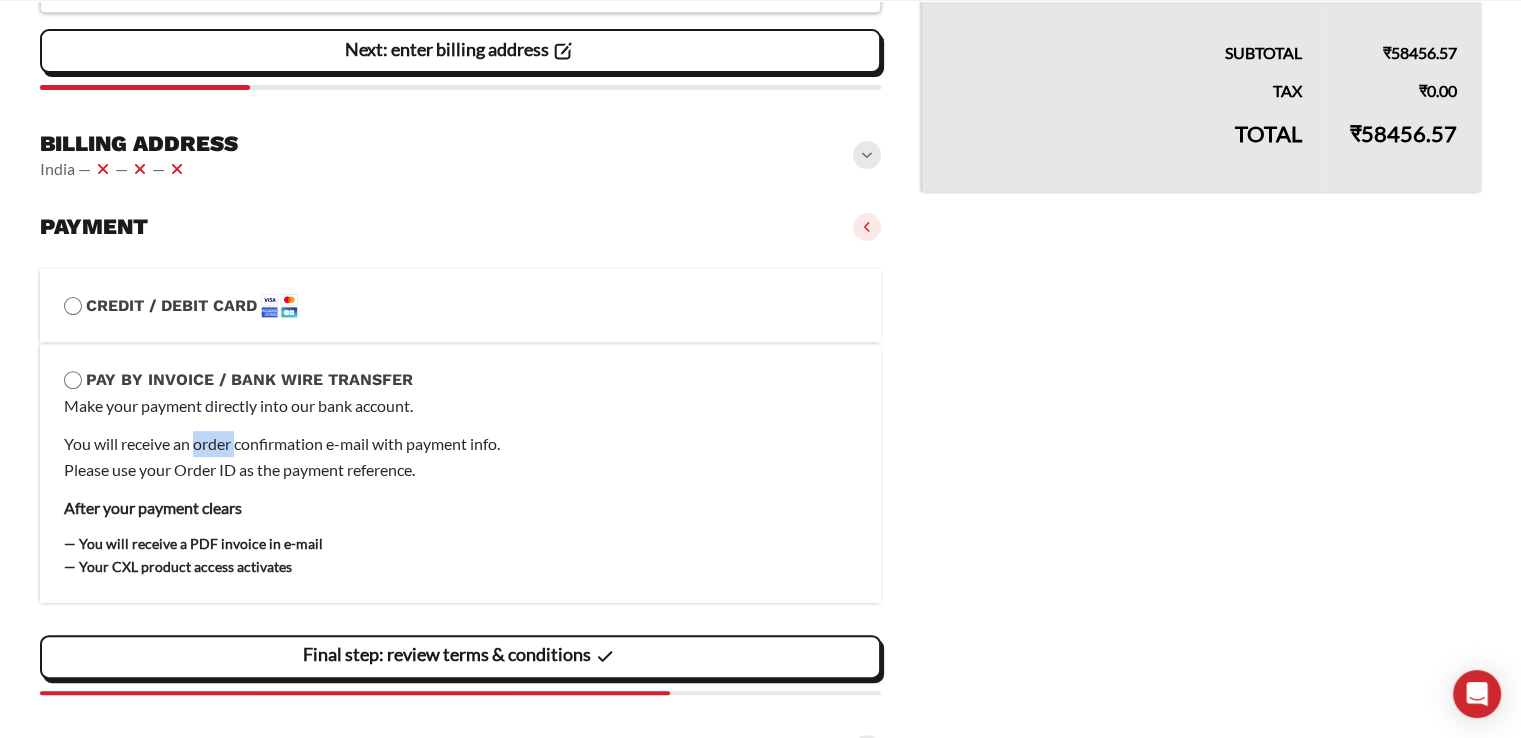 click on "You will receive an order confirmation e-mail with payment info.
Please use your Order ID as the payment reference." at bounding box center [460, 457] 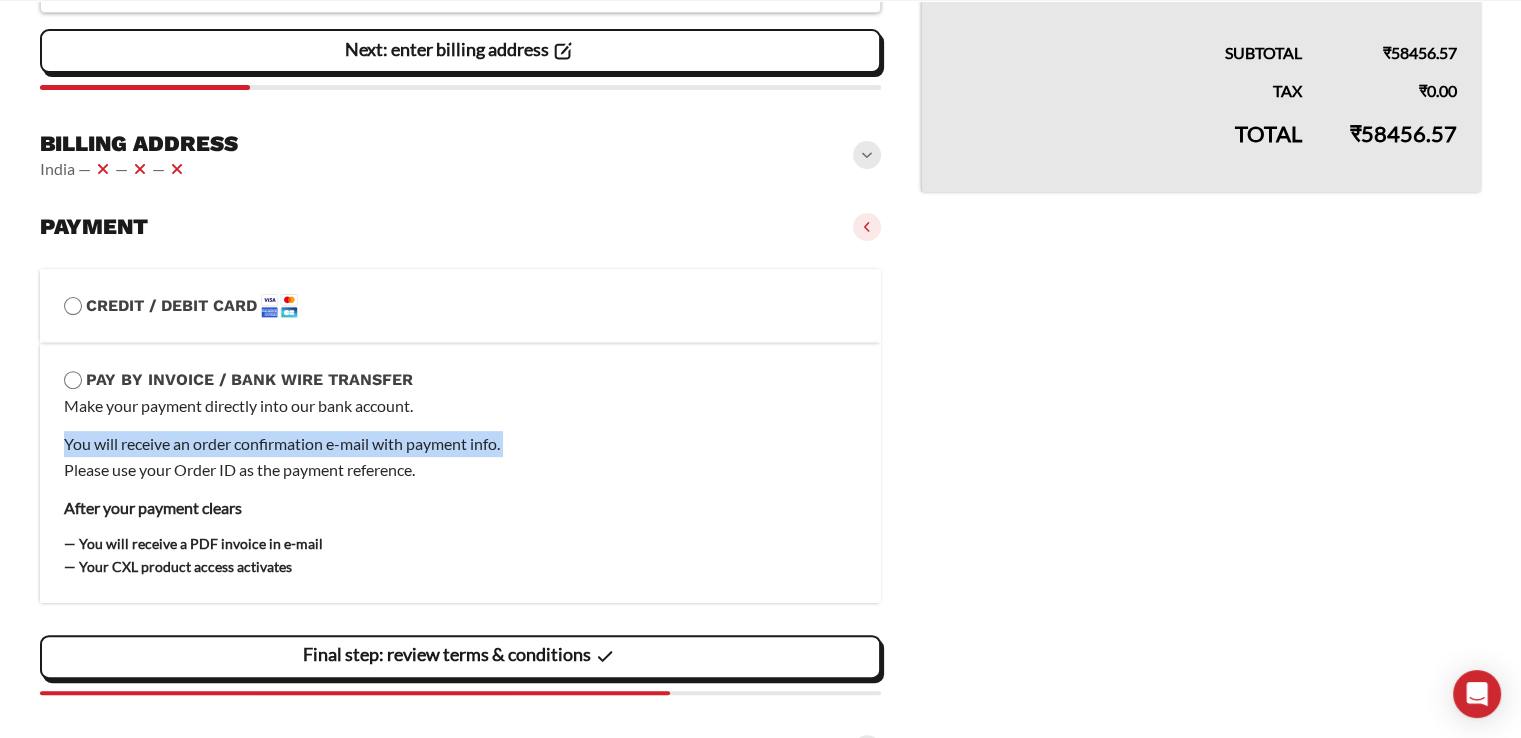 click on "You will receive an order confirmation e-mail with payment info.
Please use your Order ID as the payment reference." at bounding box center [460, 457] 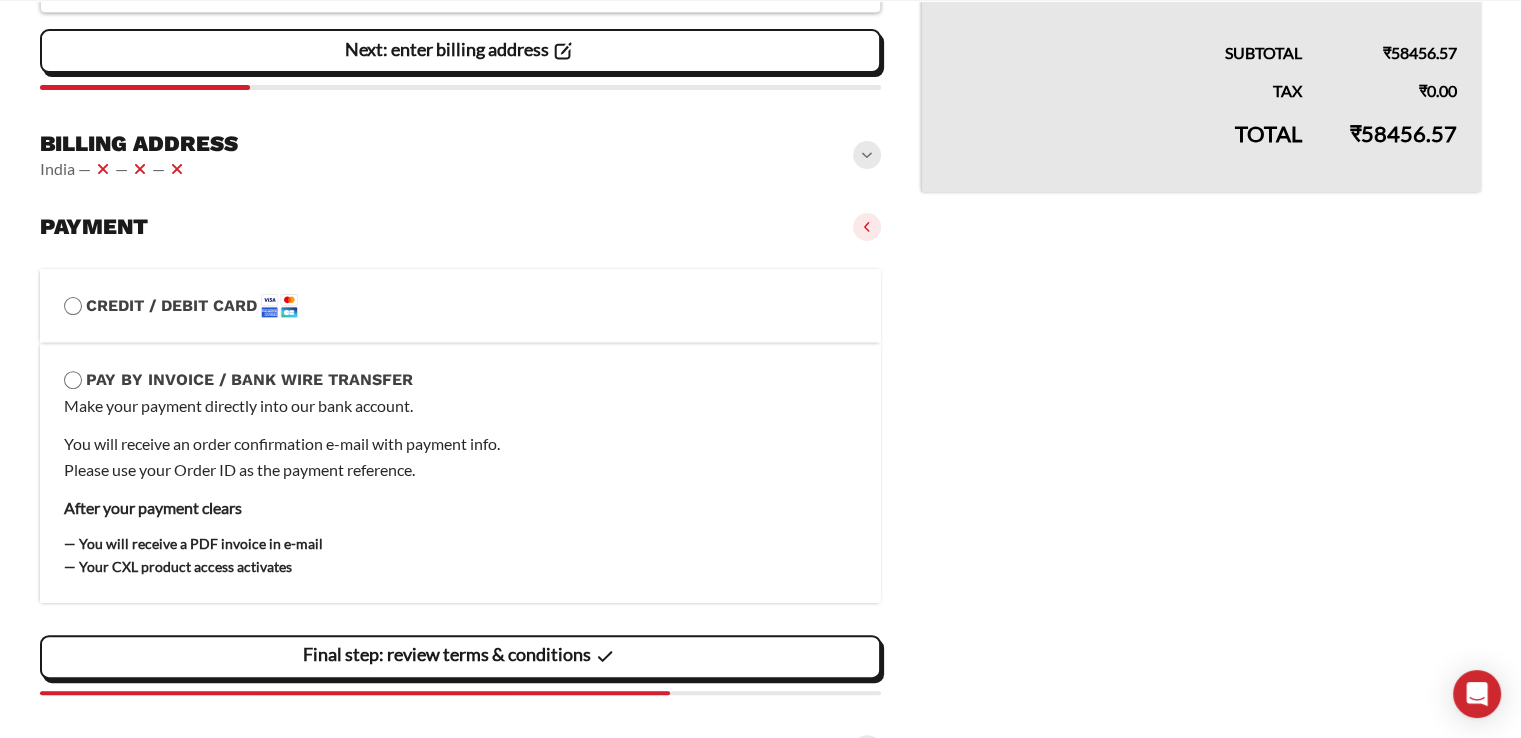 click on "Make your payment directly into our bank account." at bounding box center (460, 406) 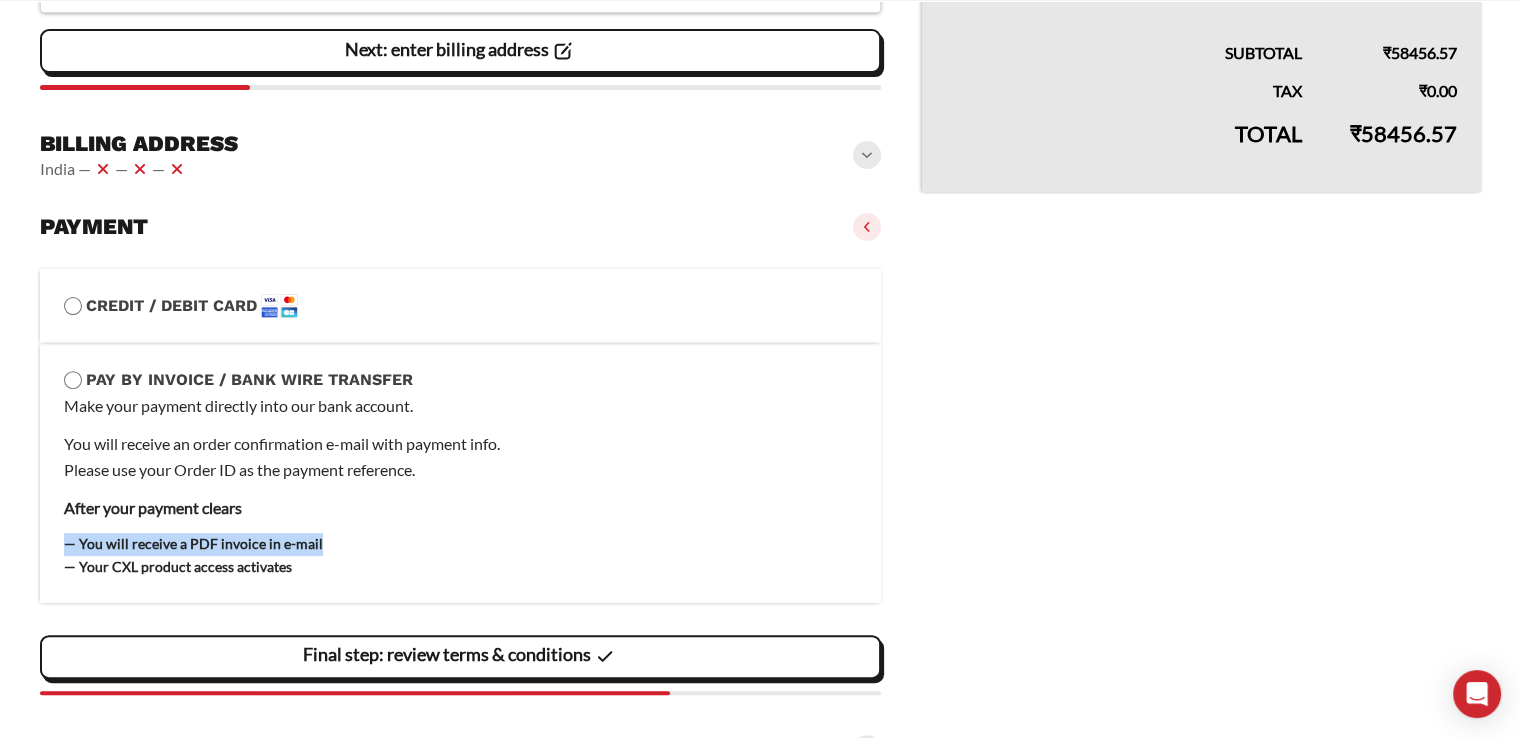 click on "— You will receive a PDF invoice in e-mail" at bounding box center [193, 543] 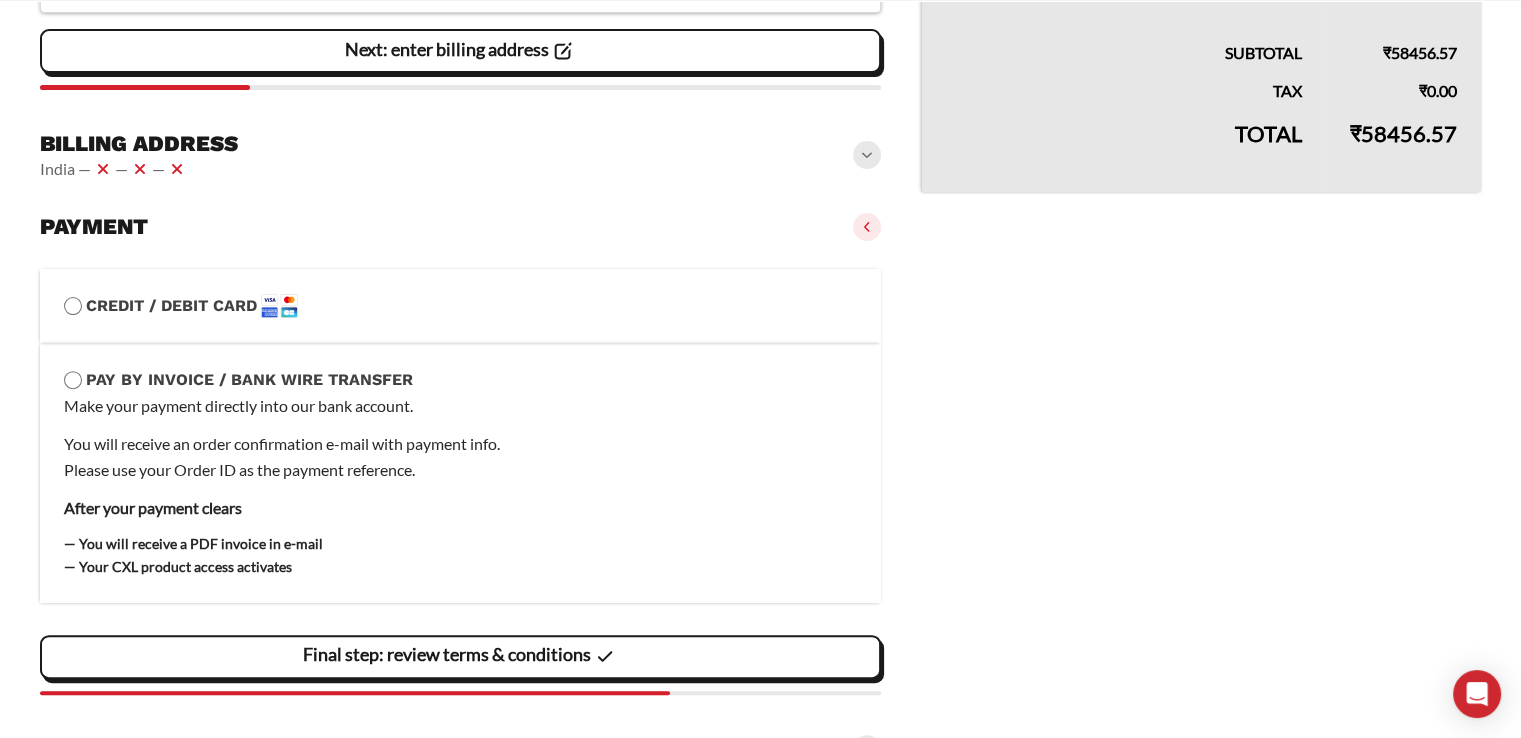 click on "— Your CXL product access activates" at bounding box center [178, 566] 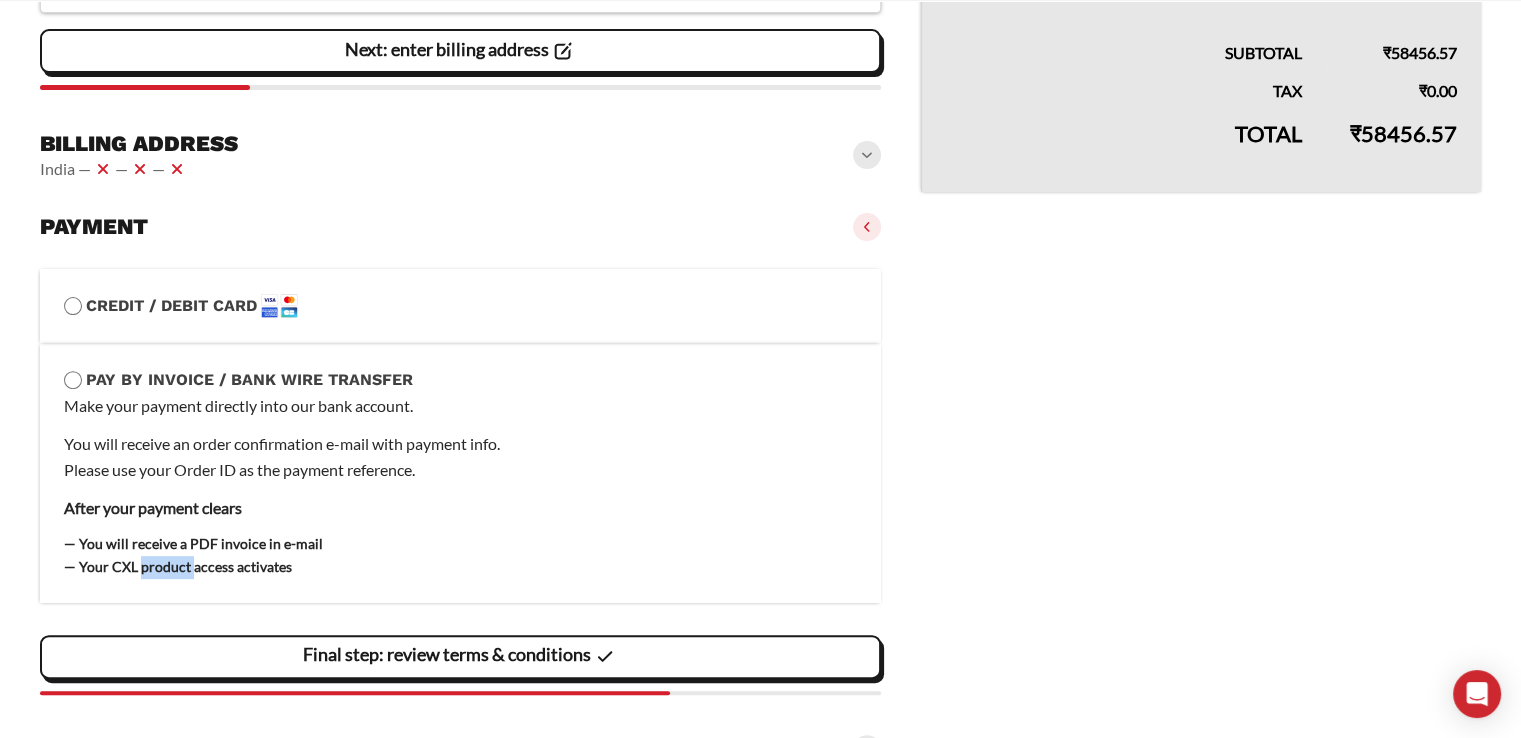 click on "— Your CXL product access activates" at bounding box center (178, 566) 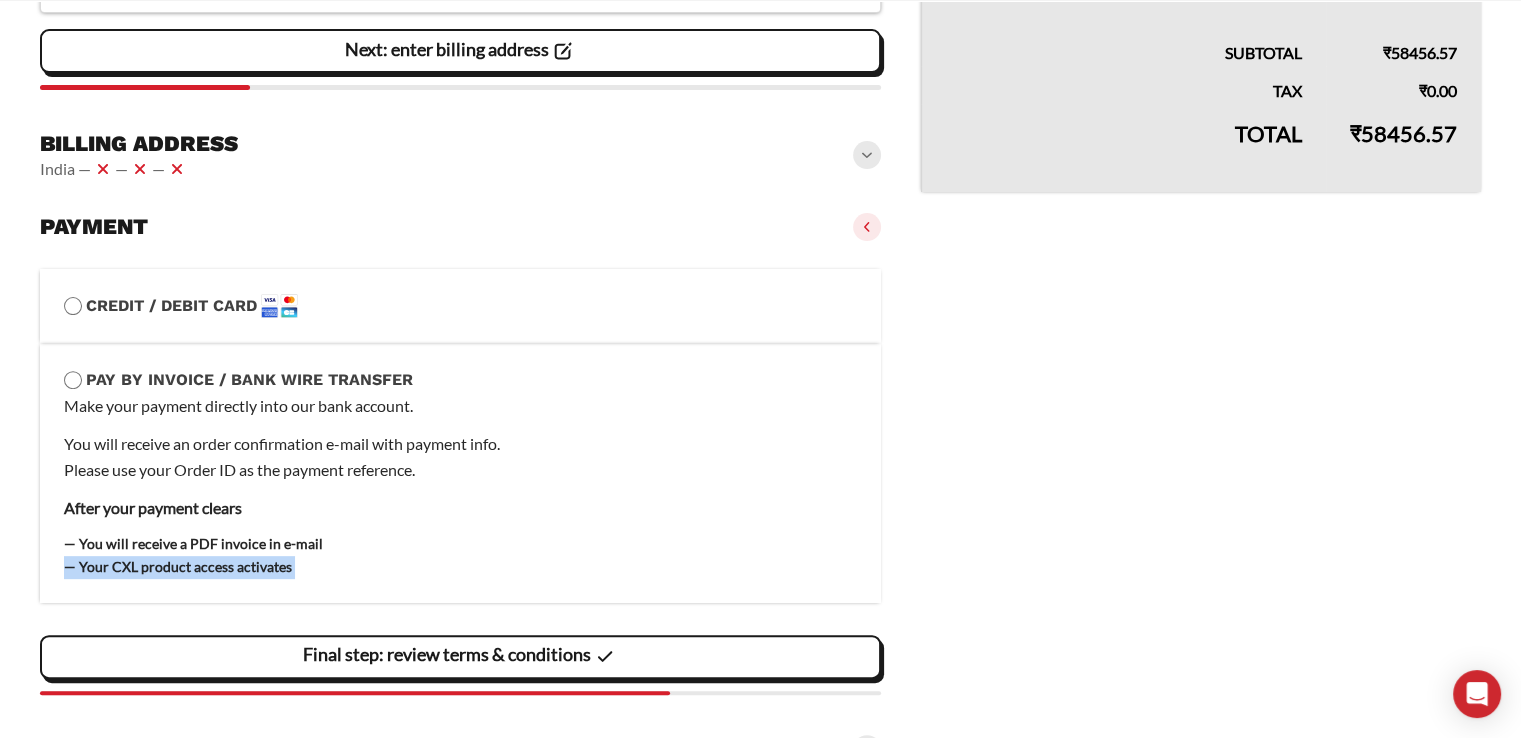 click on "— Your CXL product access activates" at bounding box center (178, 566) 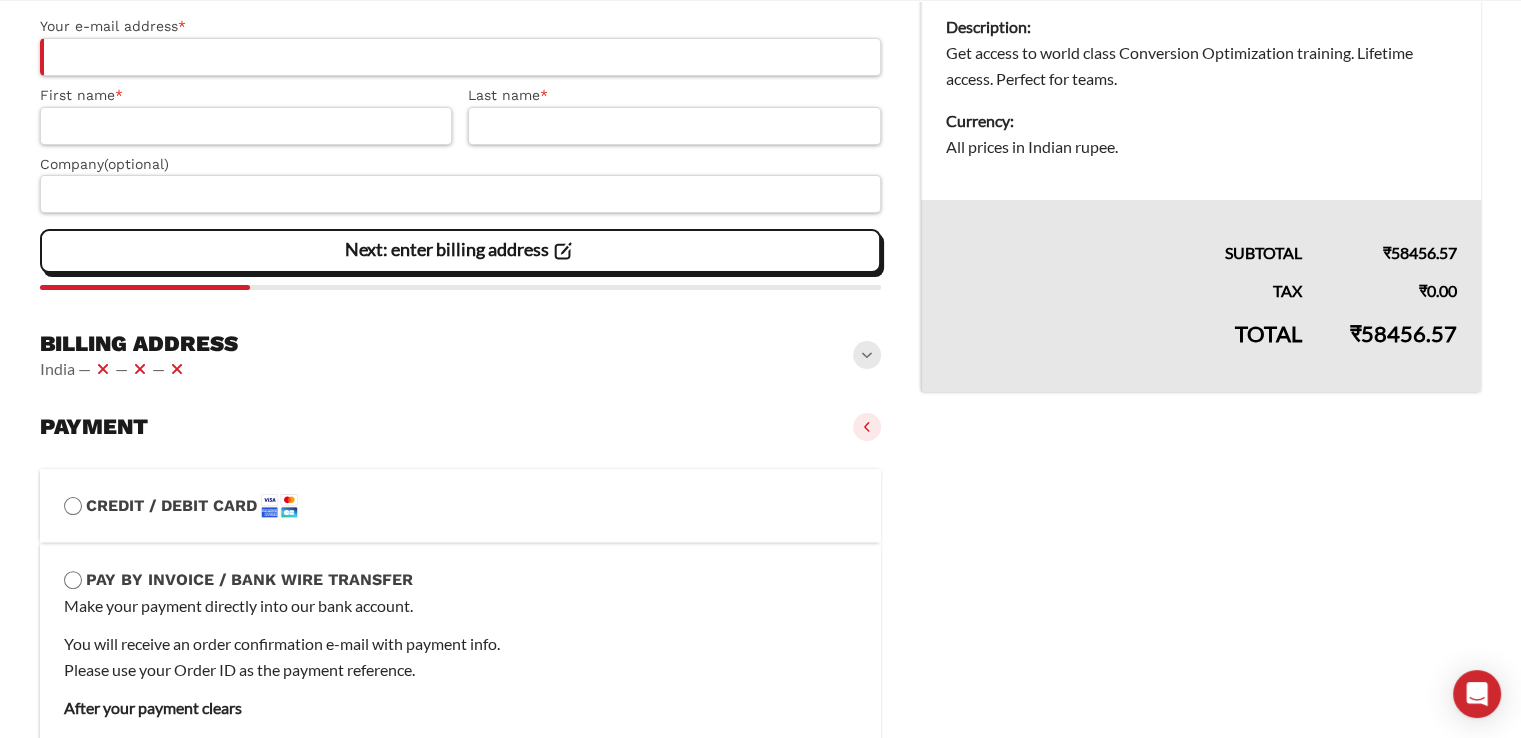 scroll, scrollTop: 298, scrollLeft: 0, axis: vertical 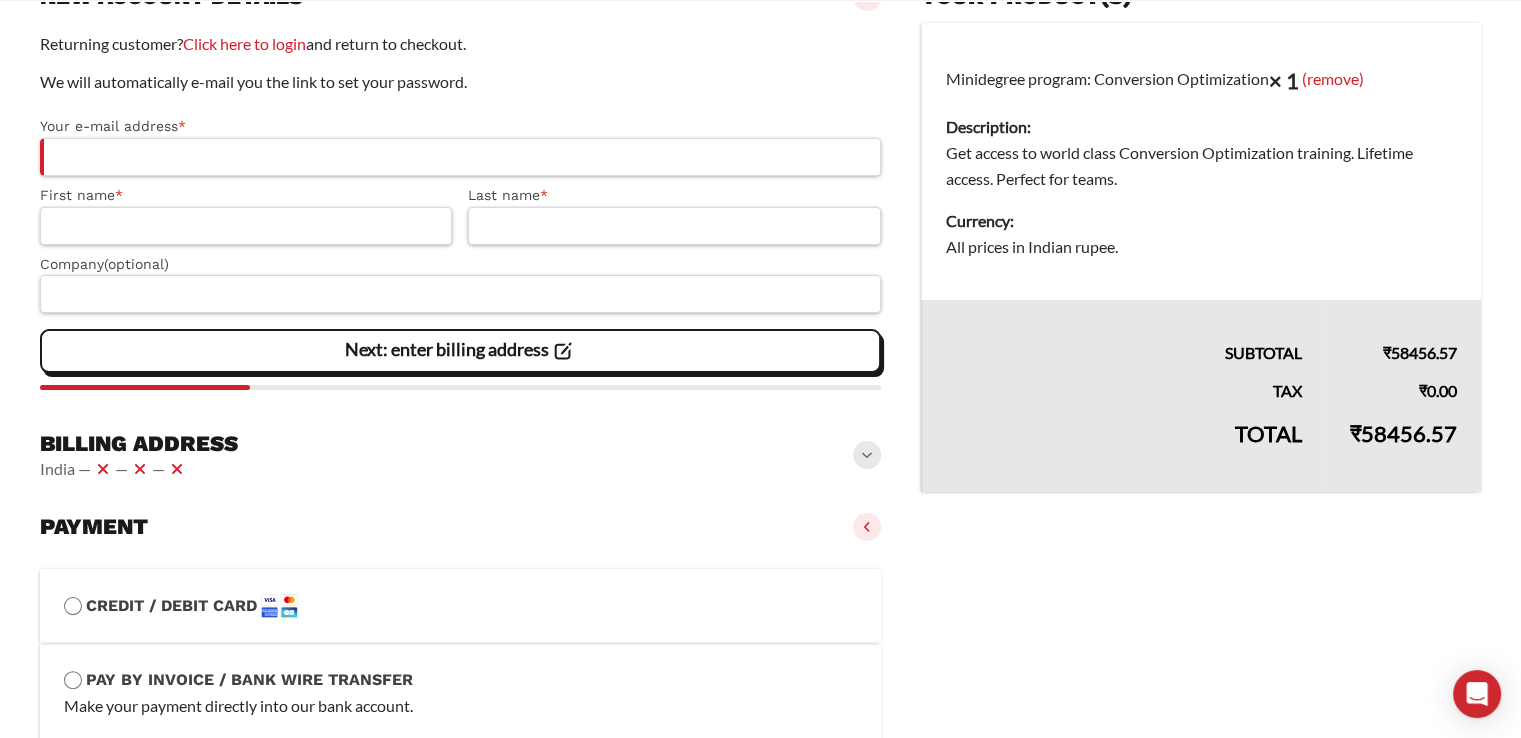 click on "Credit / Debit Card" at bounding box center (460, 606) 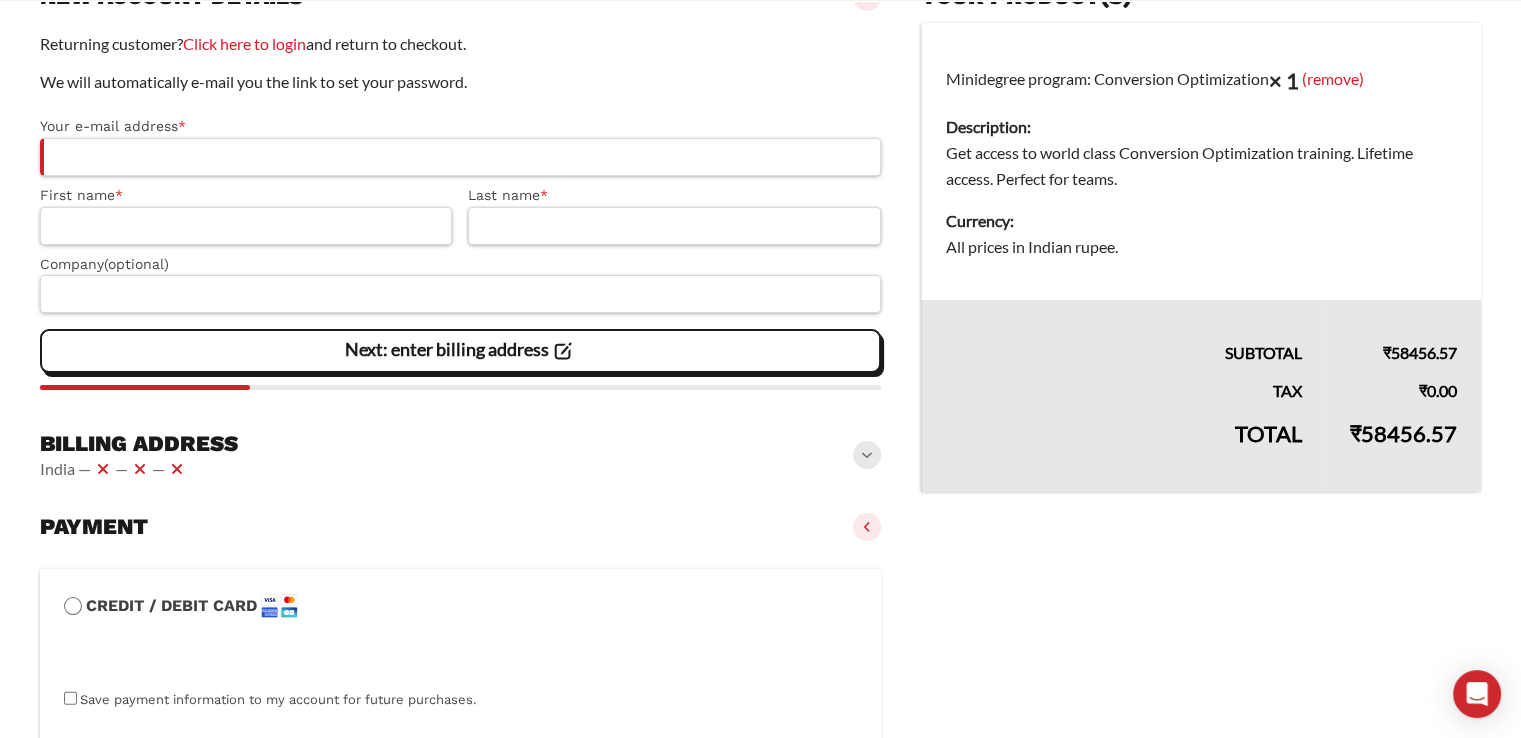 click on "[COUNTRY] —   —   —" 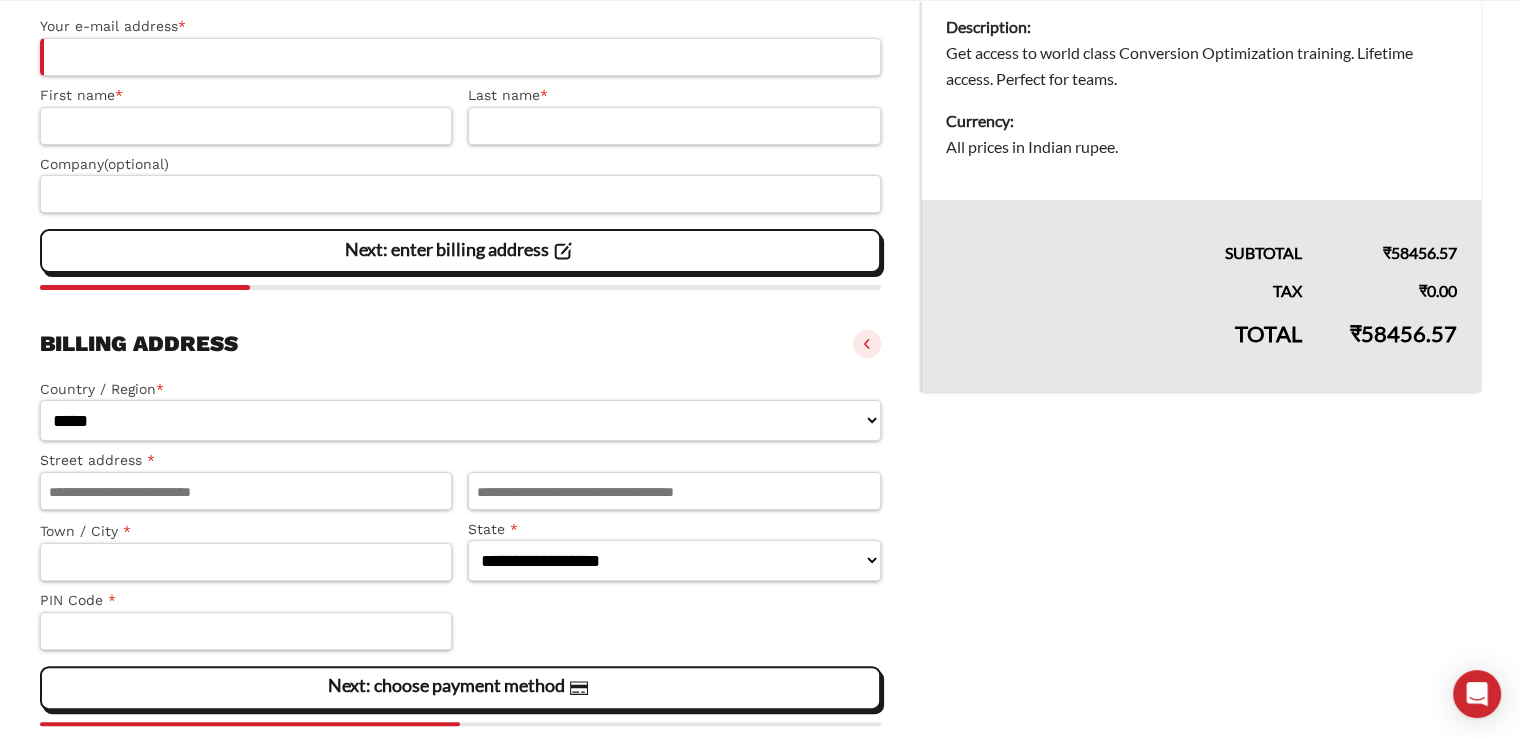 scroll, scrollTop: 952, scrollLeft: 0, axis: vertical 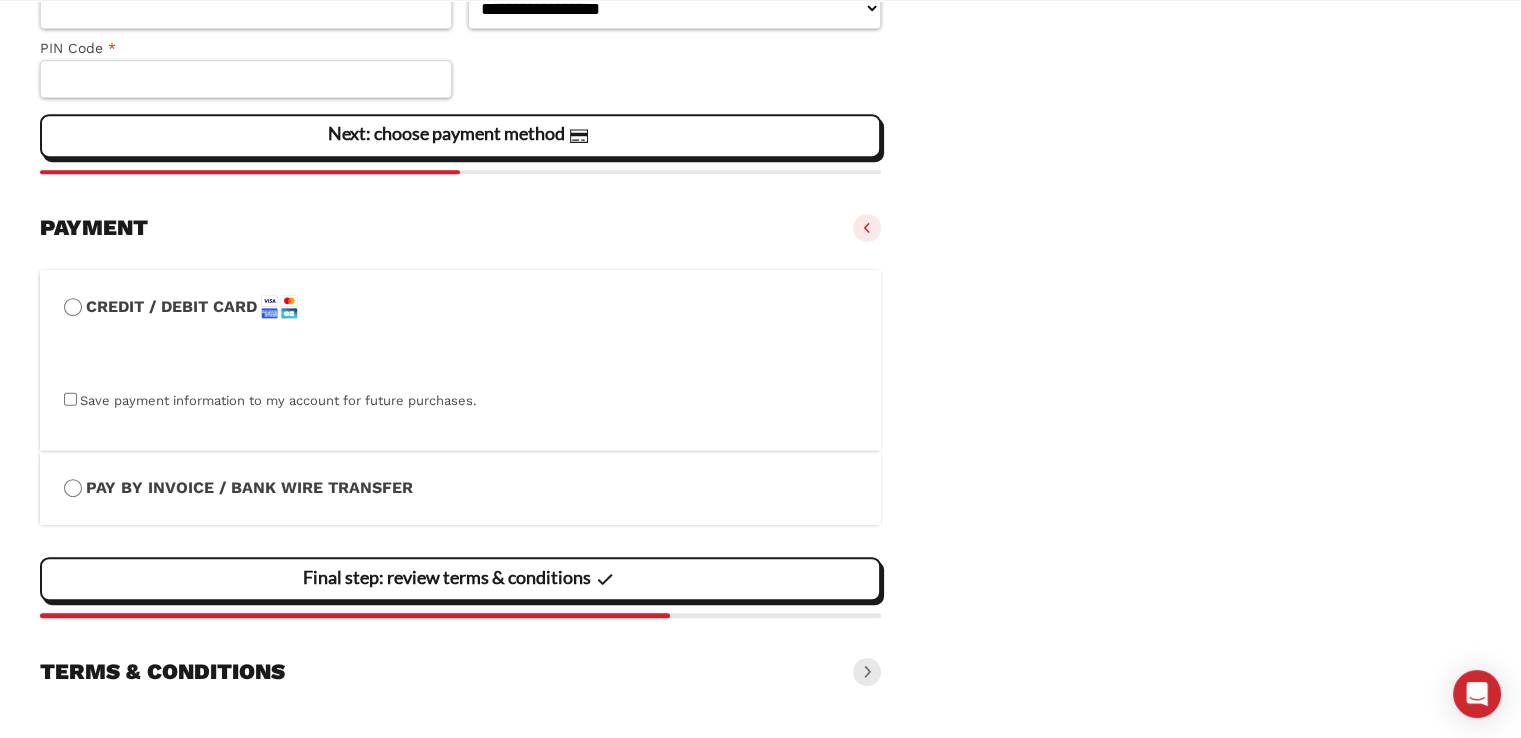 click on "Terms & conditions" at bounding box center [460, 672] 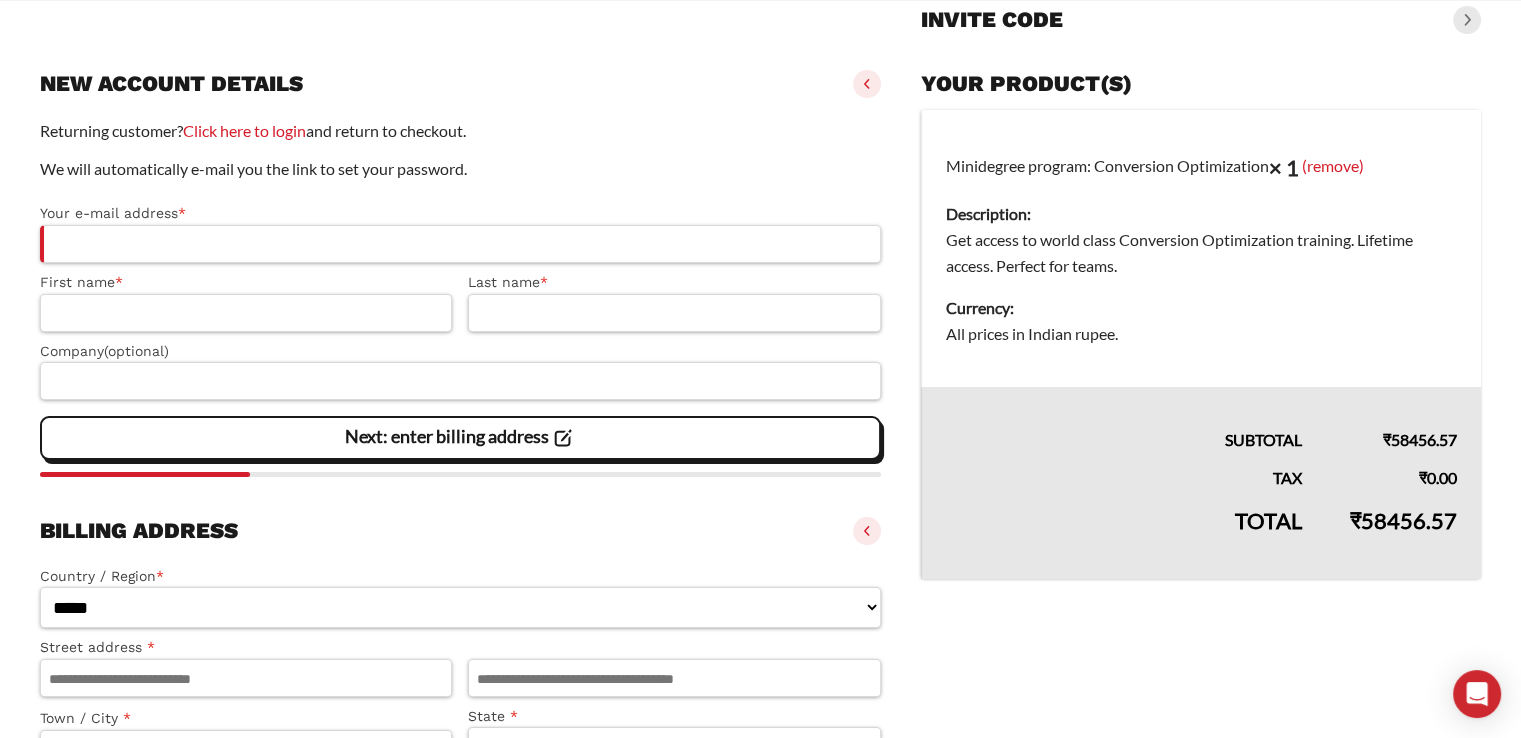 scroll, scrollTop: 0, scrollLeft: 0, axis: both 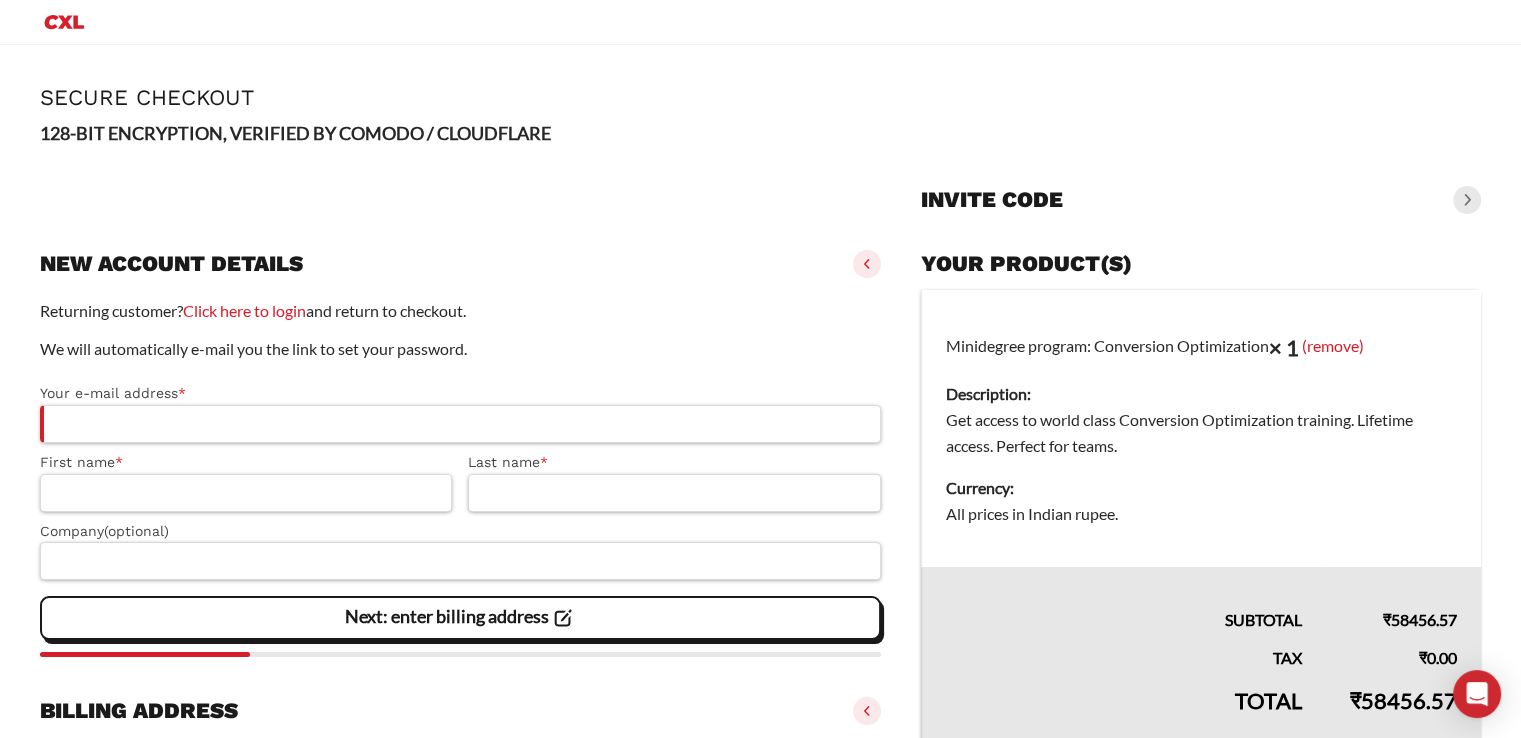 click at bounding box center [1467, 200] 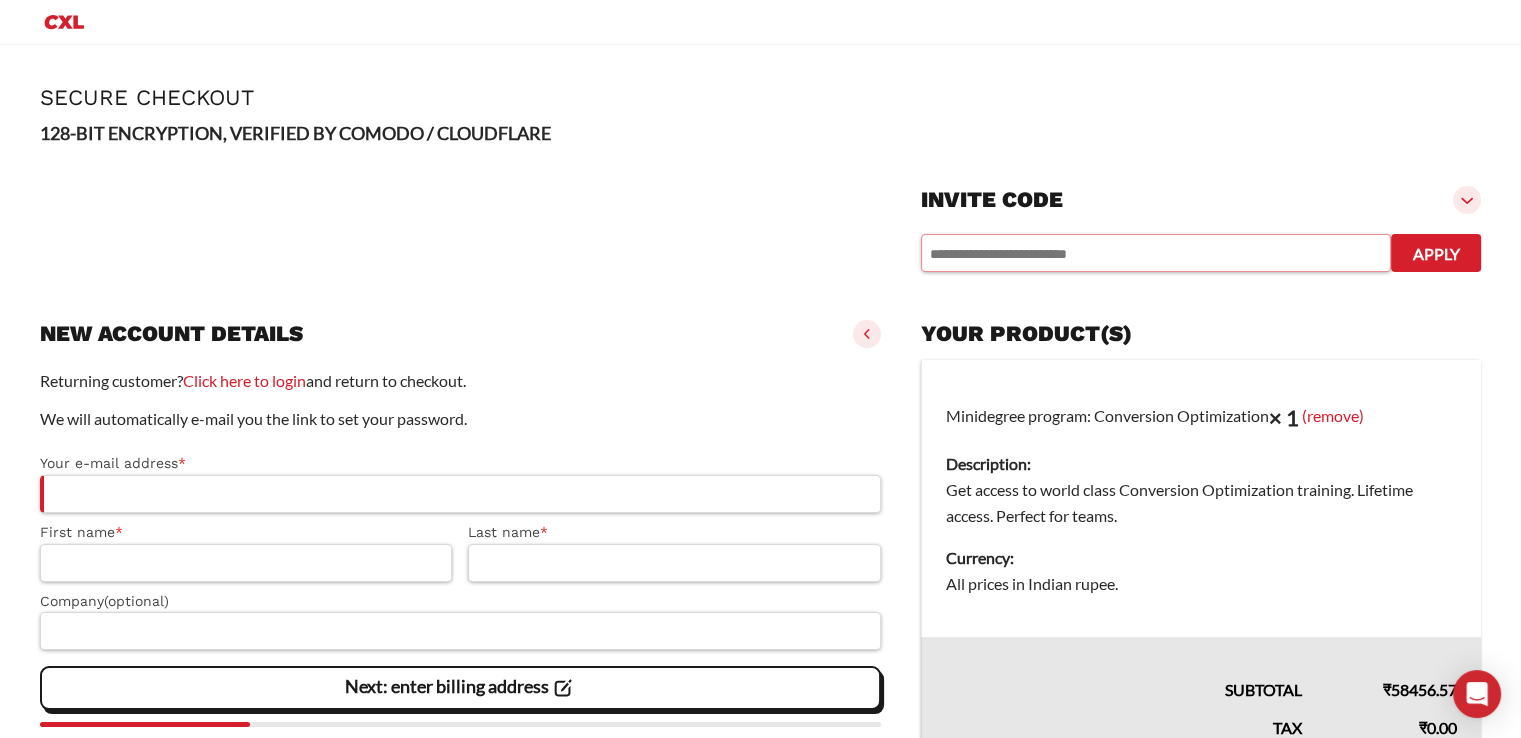 click at bounding box center (1156, 253) 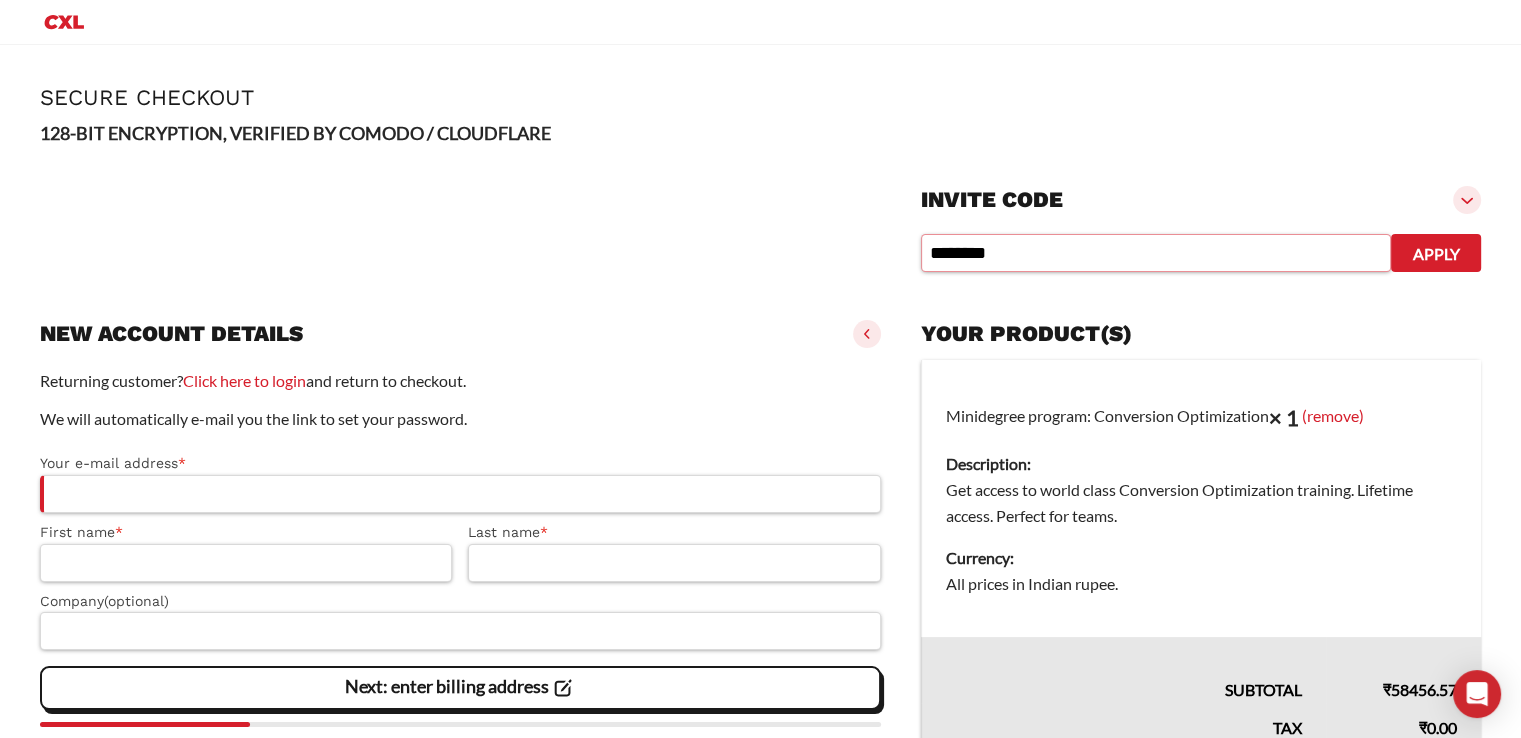 type on "********" 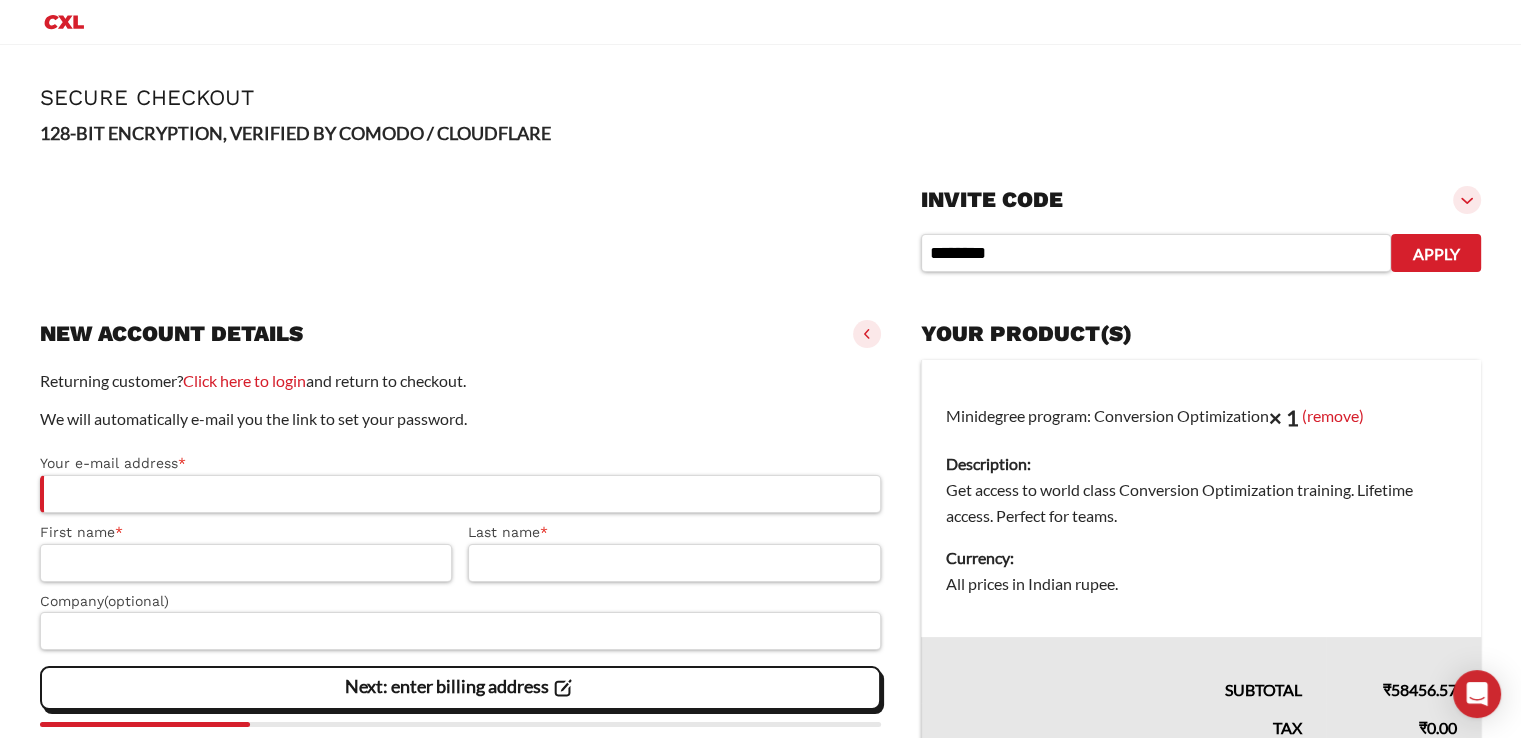 click on "Apply" at bounding box center (1436, 253) 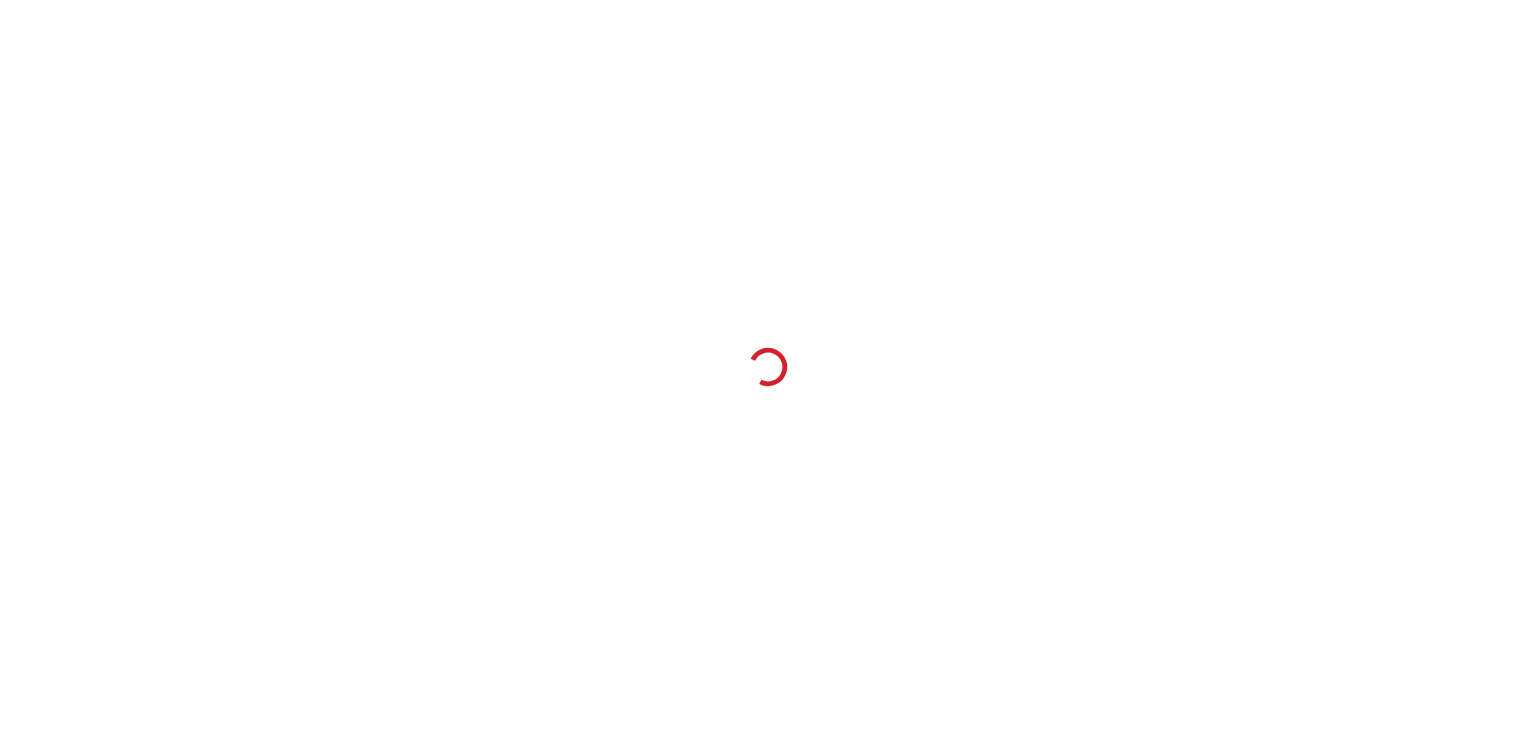 scroll, scrollTop: 0, scrollLeft: 0, axis: both 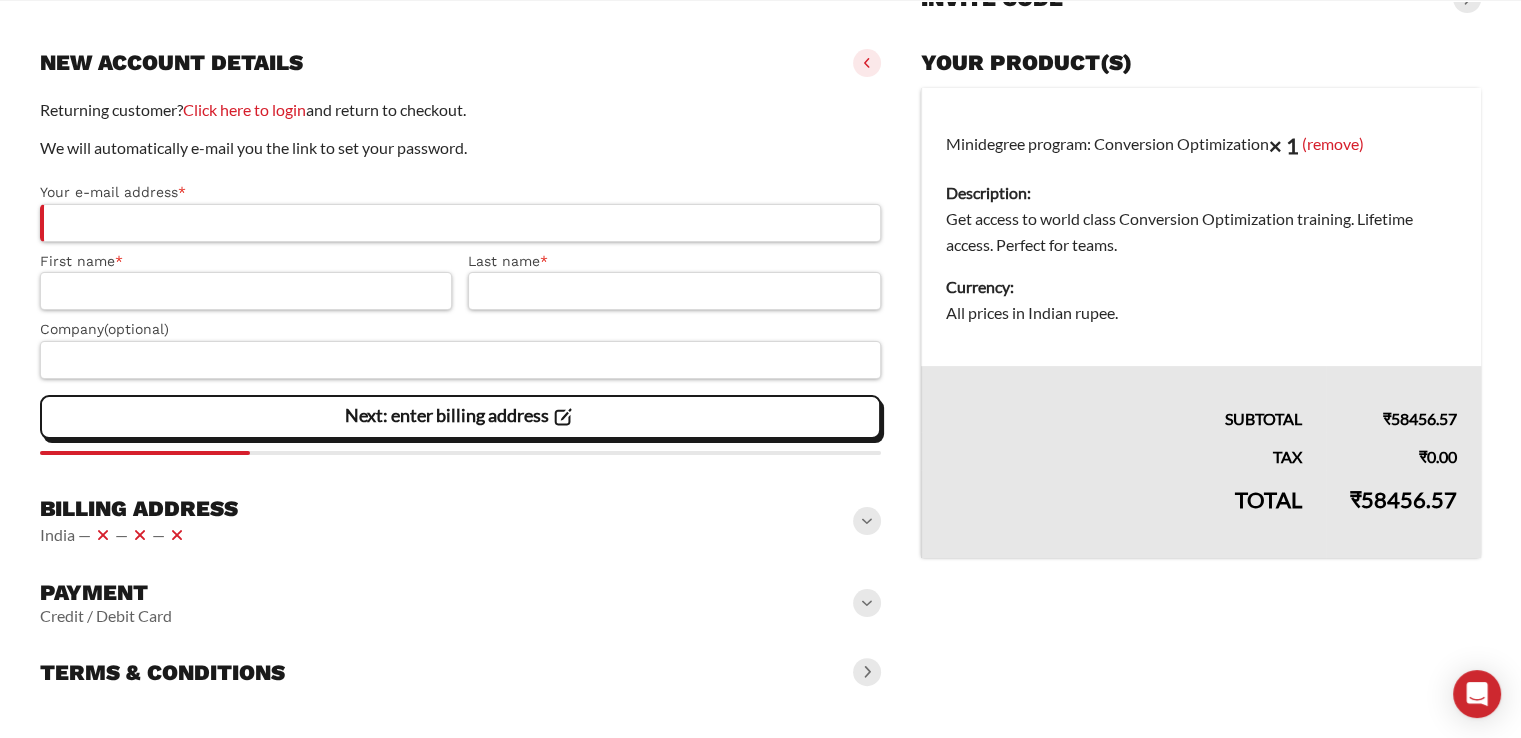 click on "All prices in Indian rupee." at bounding box center [1201, 313] 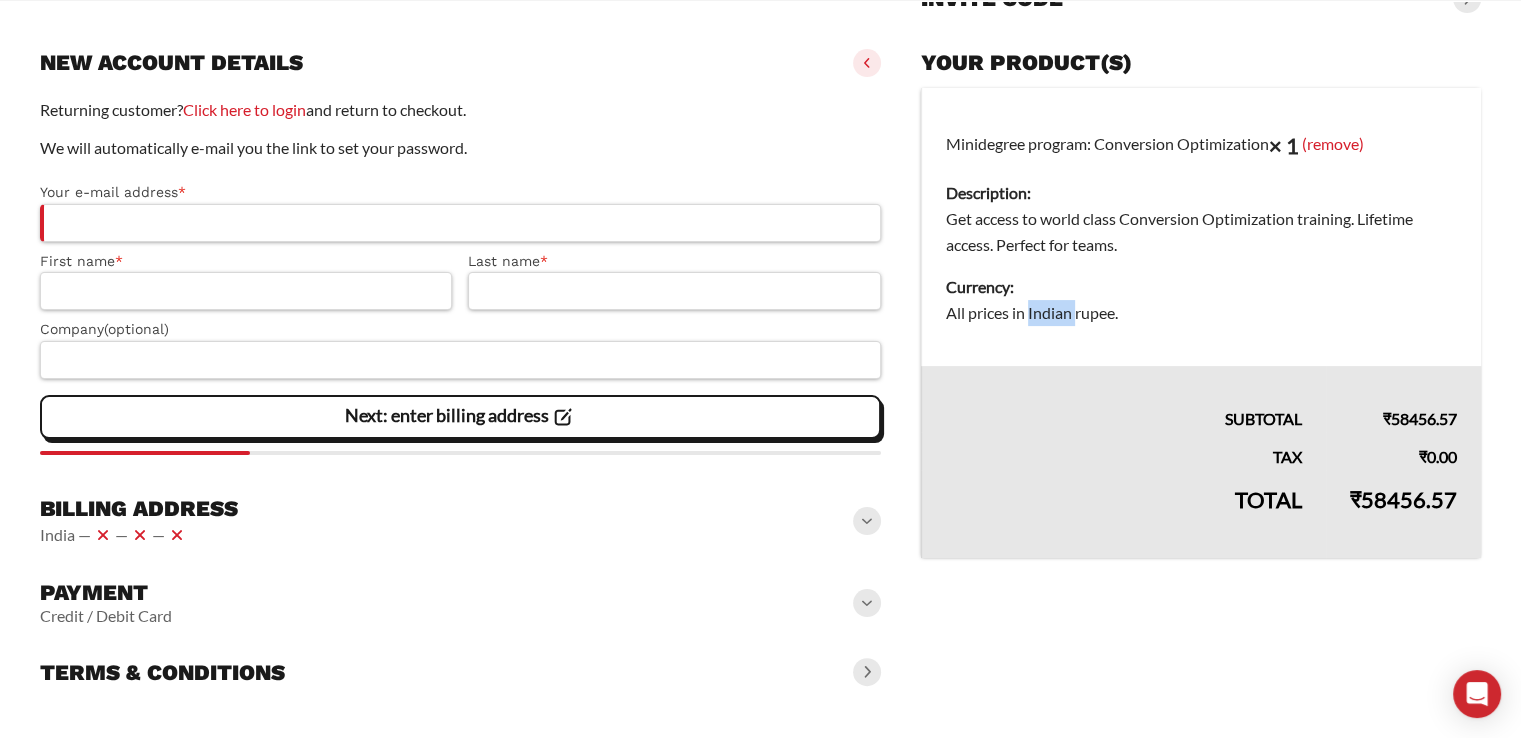 click on "All prices in Indian rupee." at bounding box center (1201, 313) 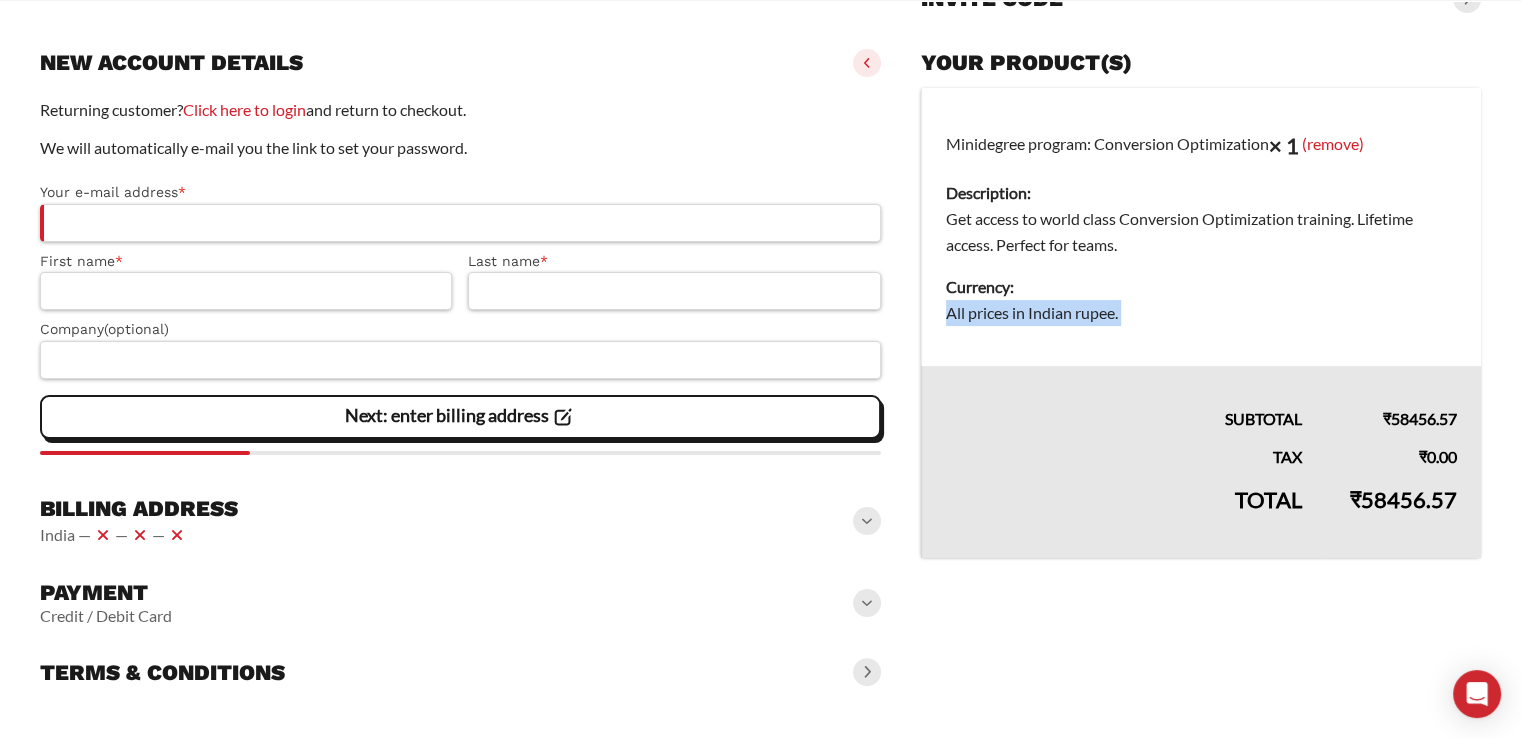 click on "All prices in Indian rupee." at bounding box center (1201, 313) 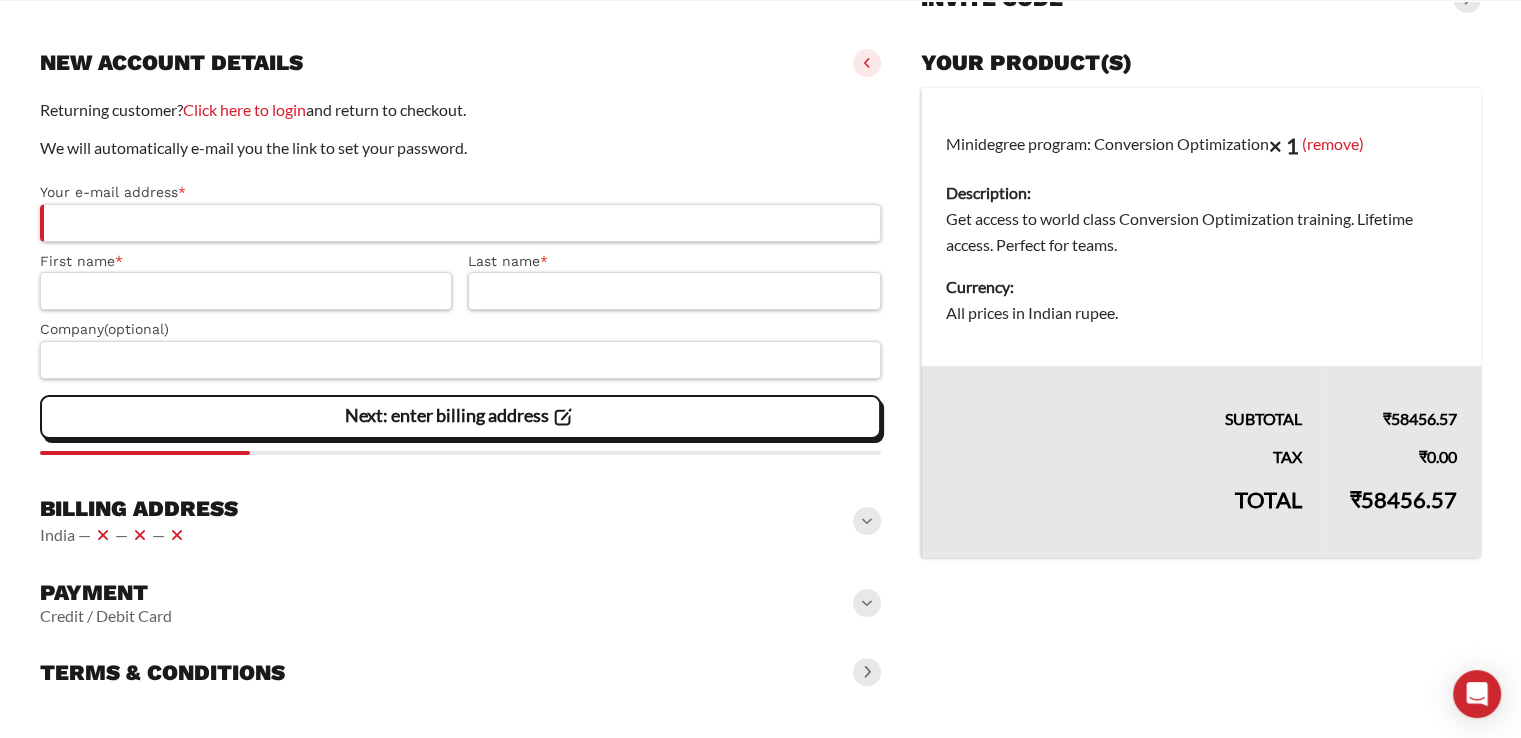 scroll, scrollTop: 218, scrollLeft: 0, axis: vertical 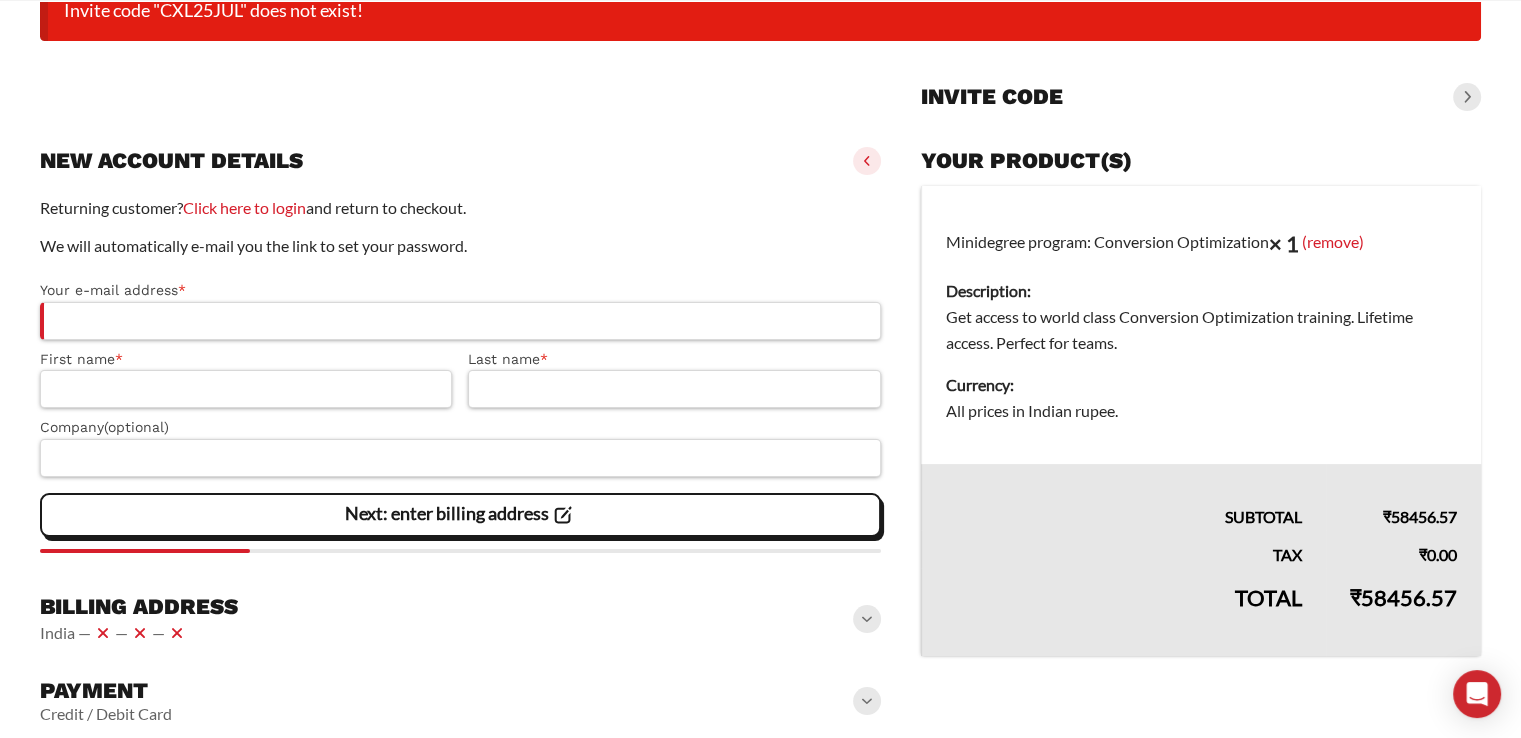 click on "Get access to world class Conversion Optimization training.
Lifetime access. Perfect for teams." at bounding box center [1201, 330] 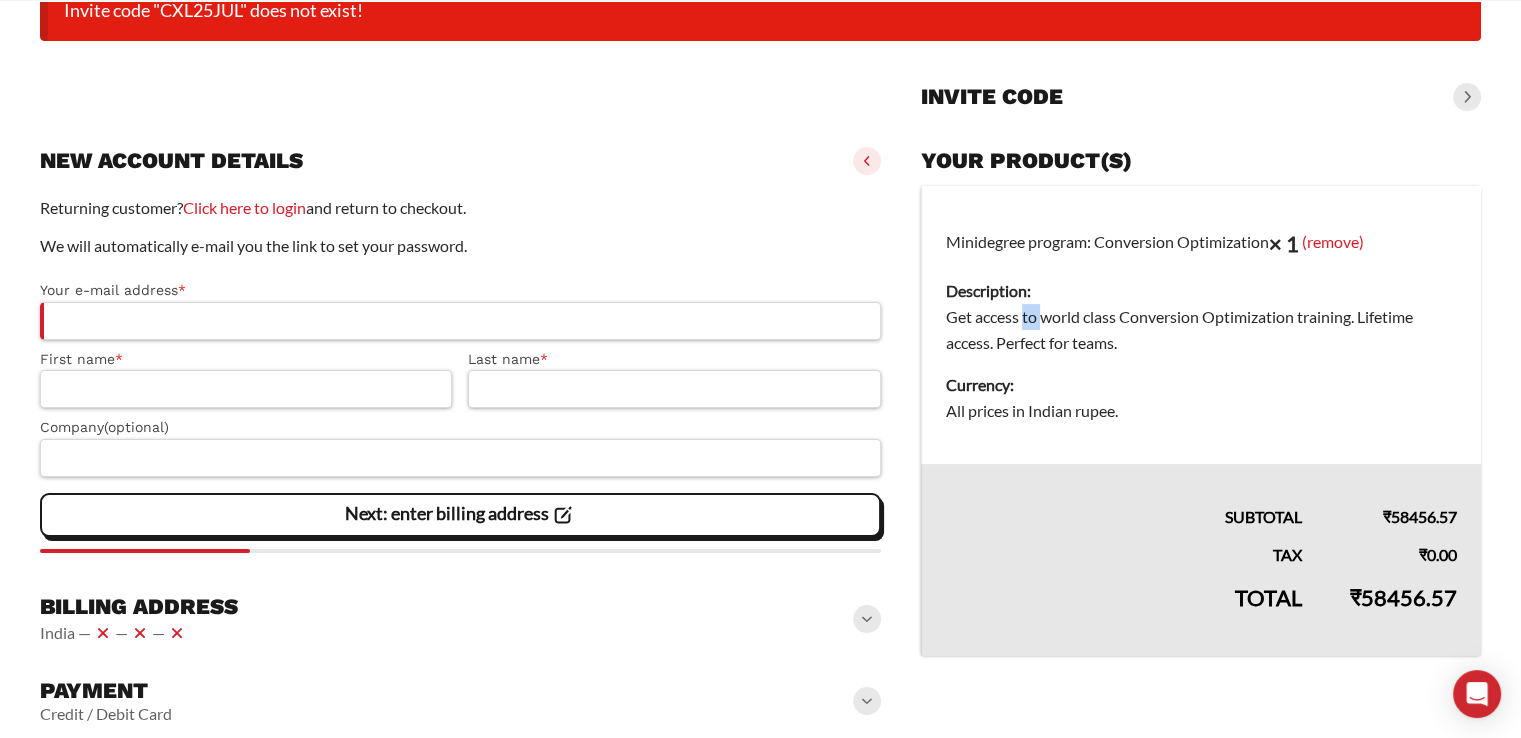 click on "Get access to world class Conversion Optimization training.
Lifetime access. Perfect for teams." at bounding box center [1201, 330] 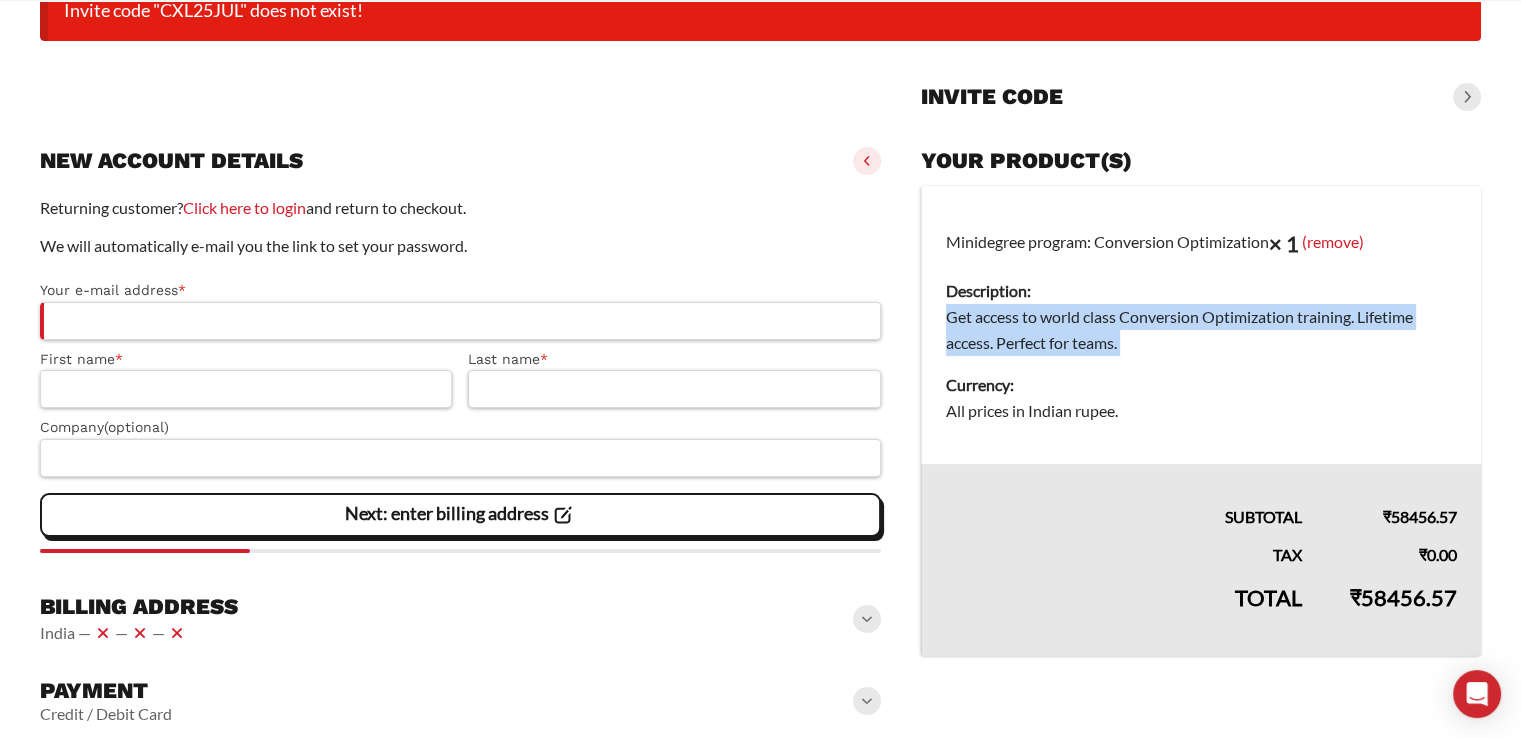 click on "Get access to world class Conversion Optimization training.
Lifetime access. Perfect for teams." at bounding box center (1201, 330) 